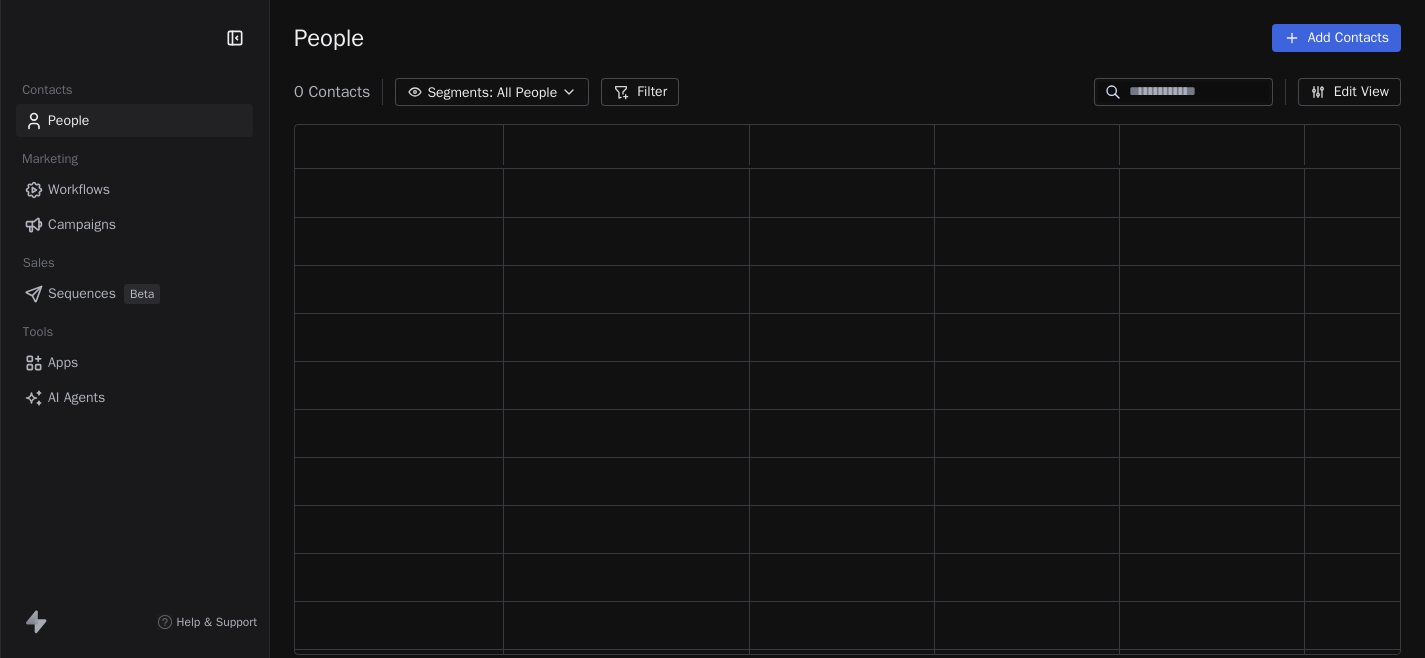 scroll, scrollTop: 0, scrollLeft: 0, axis: both 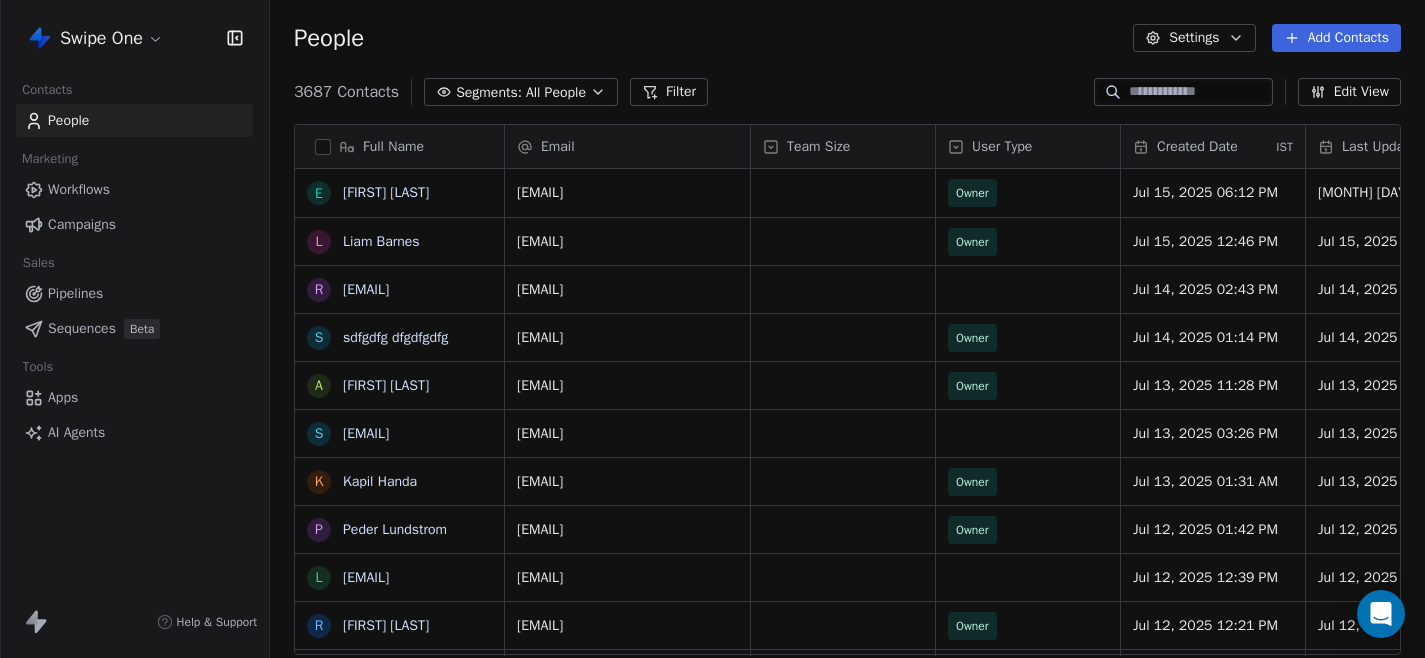 click on "Swipe One Contacts People Marketing Workflows Campaigns Sales Pipelines Sequences Beta Tools Apps AI Agents Help & Support People Settings Add Contacts 3687 Contacts Segments: All People Filter Edit View Tag Add to Sequence Export Full Name E Emil W L Liam Barnes r [EMAIL] s sdfgdfg dfgdfgdfg A Allan Platsko s [EMAIL] K Kapil Handa P Peder Lundstrom l [EMAIL] R Rhoderick Lardizabal s [EMAIL] e [EMAIL] R Ricky Shah G Geetha Abbidi e [EMAIL] L Leah Aloro C Celine van der Linden s [EMAIL] J Jon Liang o [EMAIL] H Heidi Marjerrison a [EMAIL] g [EMAIL] E Enoch Nifemi M Muieen Cader K Karthik Murugiah y [EMAIL] M Monetico Agentúra k [EMAIL] b bjkjk dtfyjg A ADMININFO ACCOUNTS Email Team Size User Type Created Date IST Last Updated Date IST Email Marketing Consent Email Verification Status Use Case [EMAIL] Owner Valid" at bounding box center (712, 329) 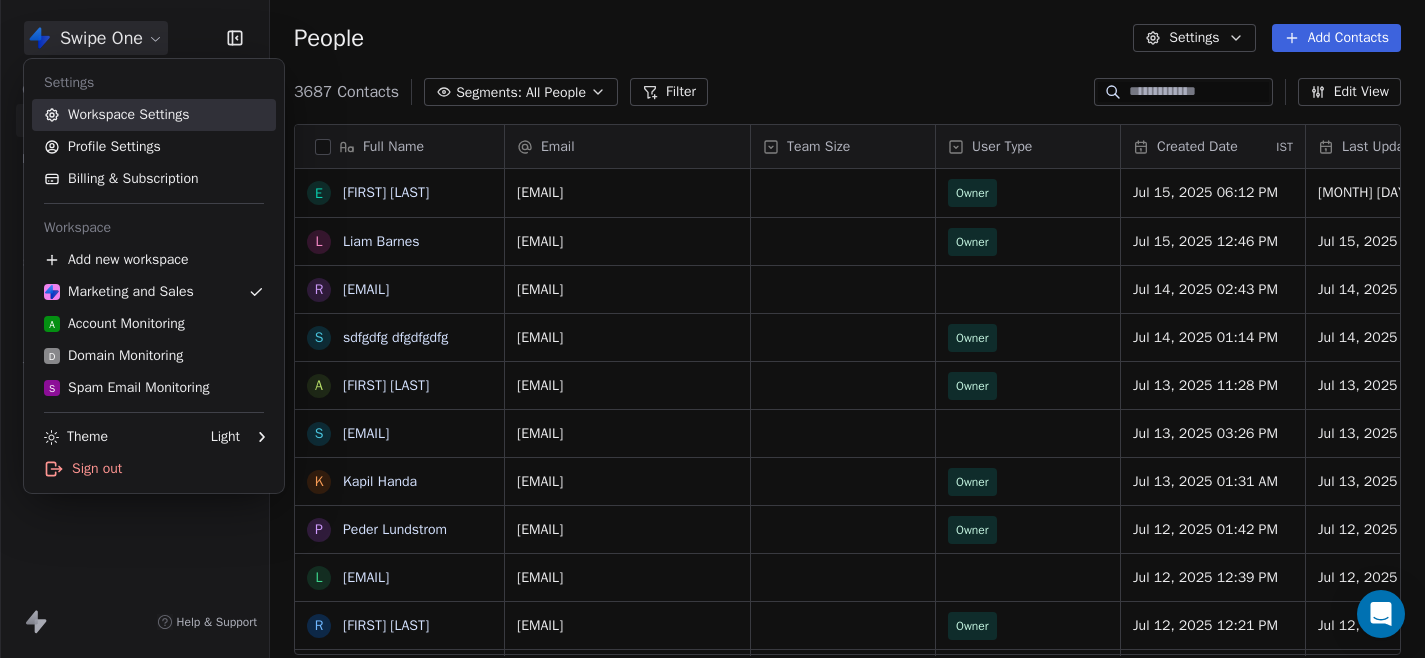 click on "Workspace Settings" at bounding box center (154, 115) 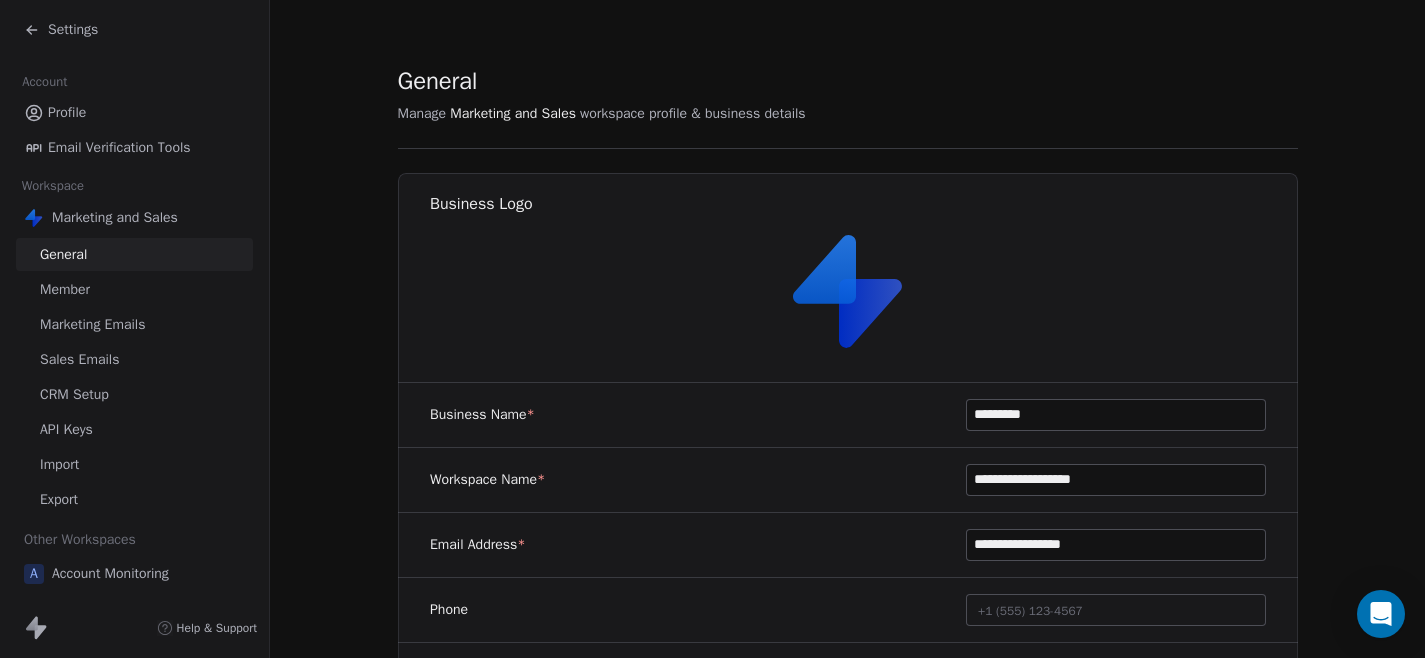 click on "Account Profile Email Verification Tools Workspace Marketing and Sales General Member Marketing Emails Sales Emails CRM Setup API Keys Import Export Other Workspaces A Account Monitoring D Domain Monitoring S Spam Email Monitoring" at bounding box center [134, 364] 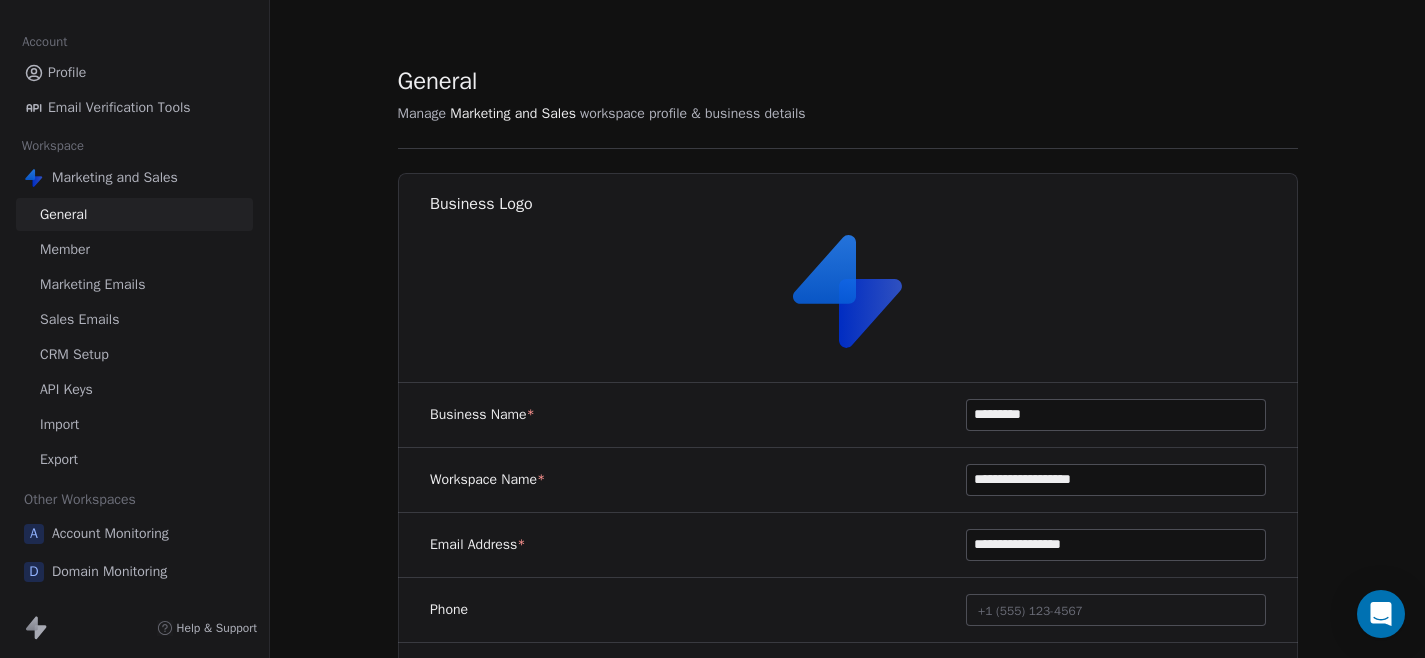click on "**********" at bounding box center [847, 857] 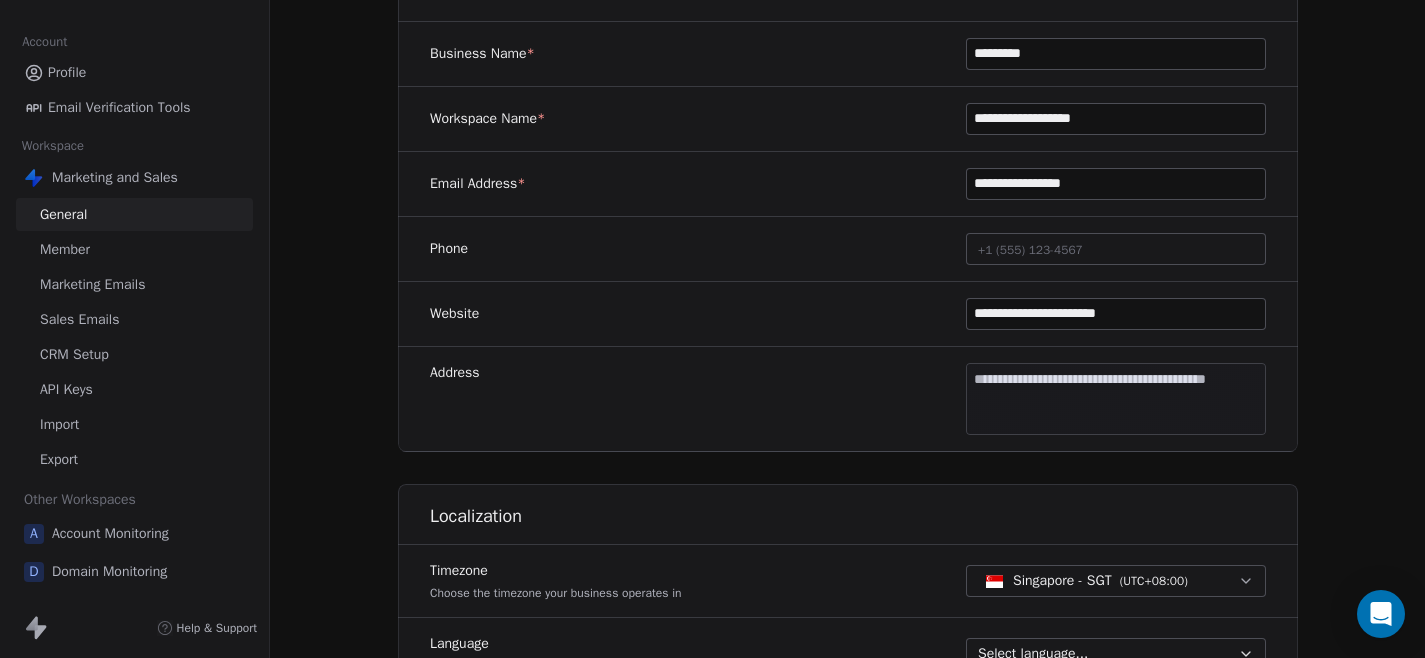 scroll, scrollTop: 400, scrollLeft: 0, axis: vertical 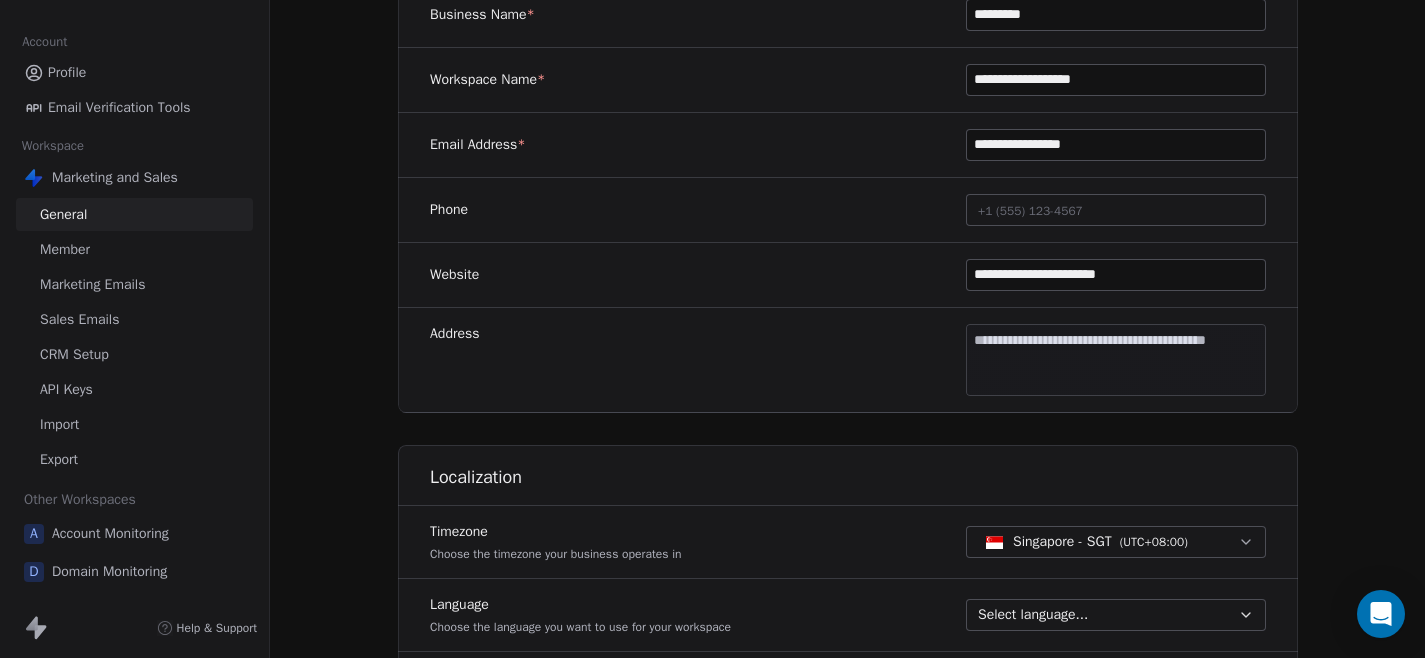 click on "**********" at bounding box center [712, 329] 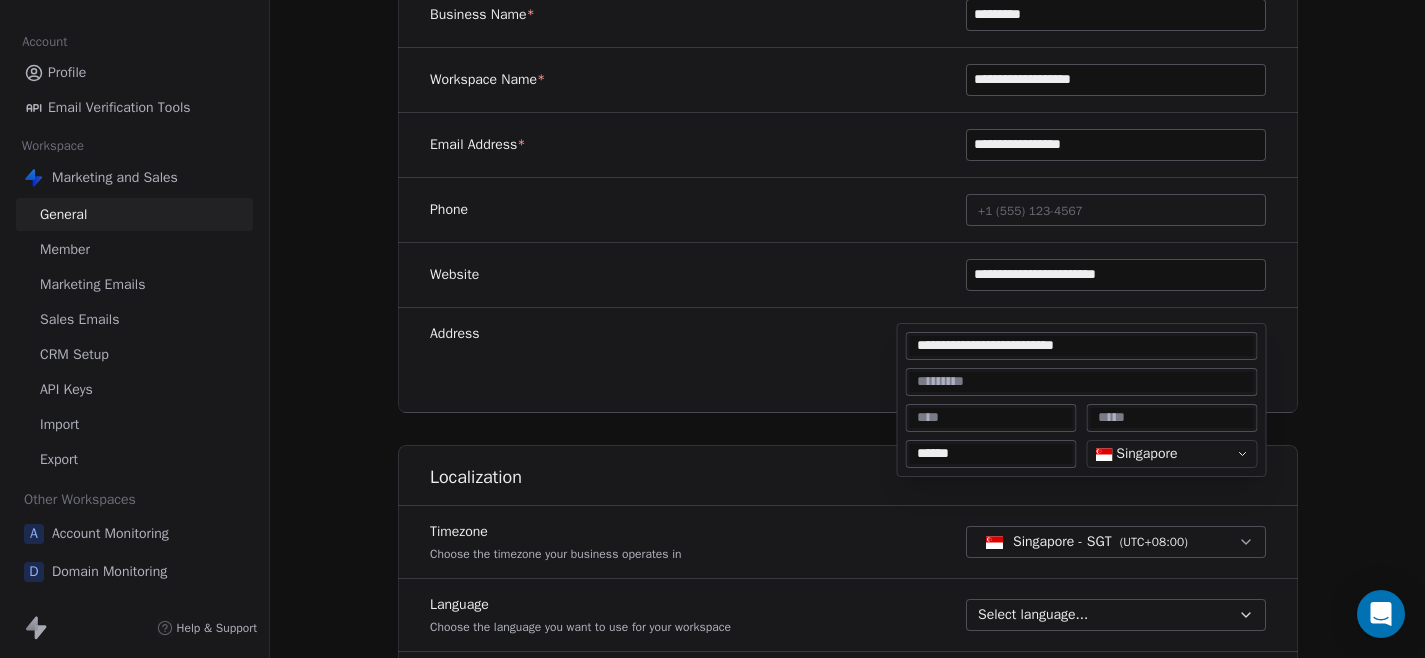click at bounding box center (991, 418) 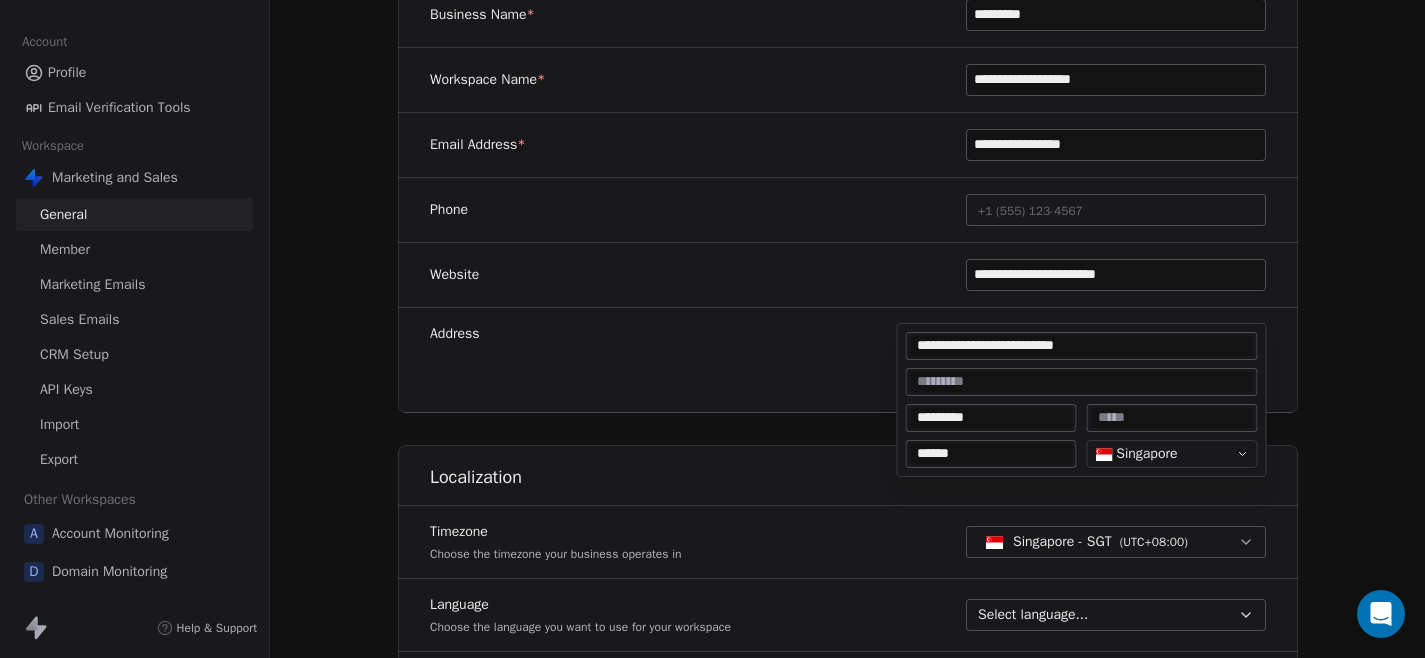 type on "*********" 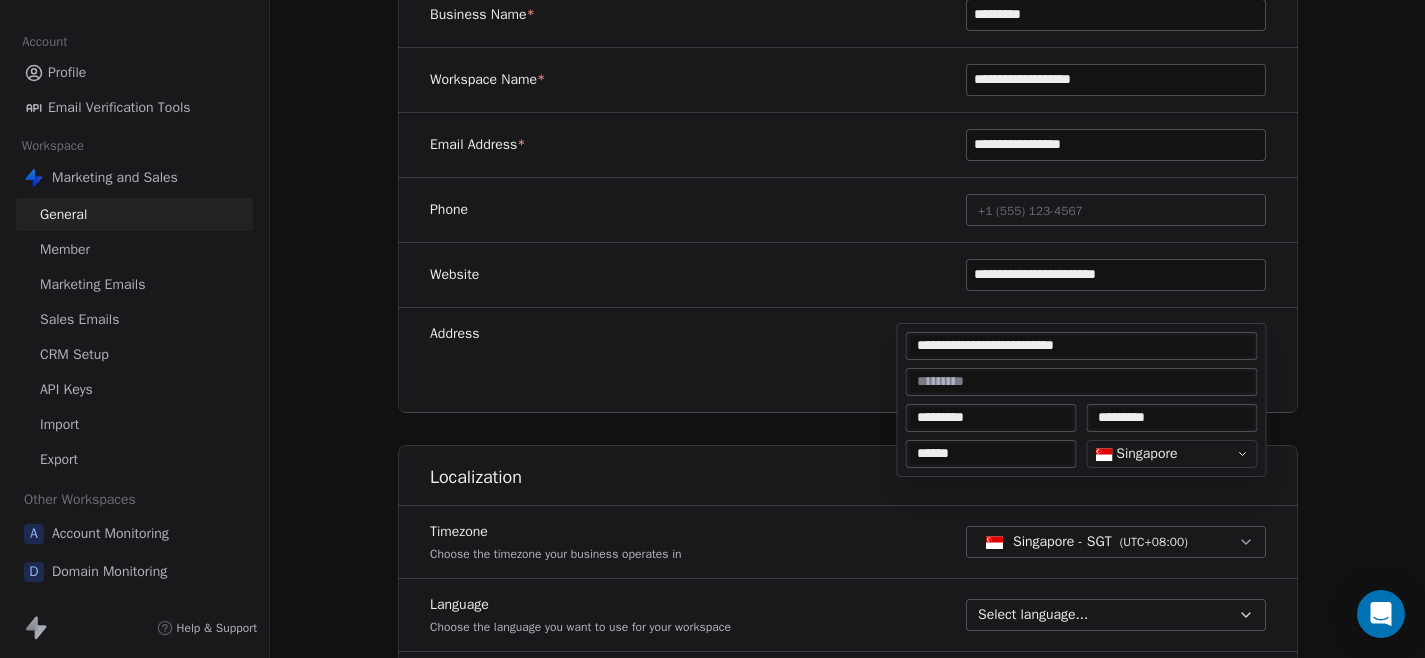 type on "*********" 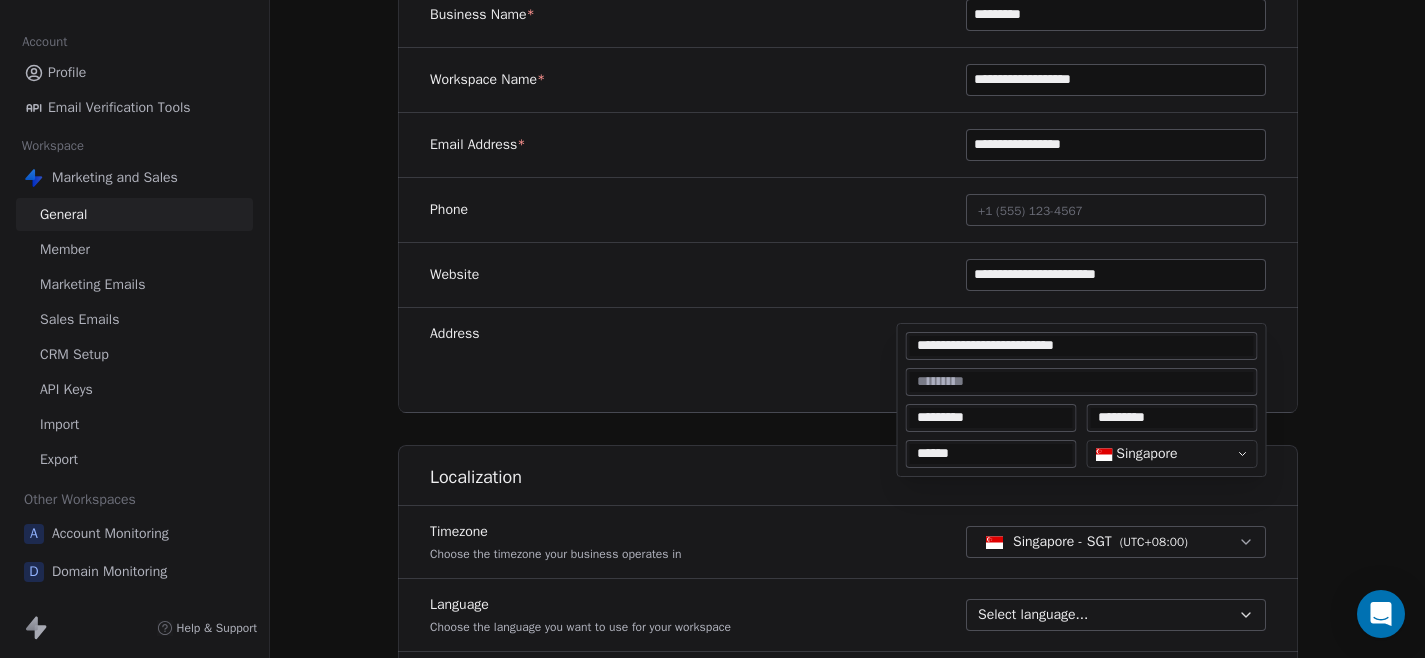 type on "**********" 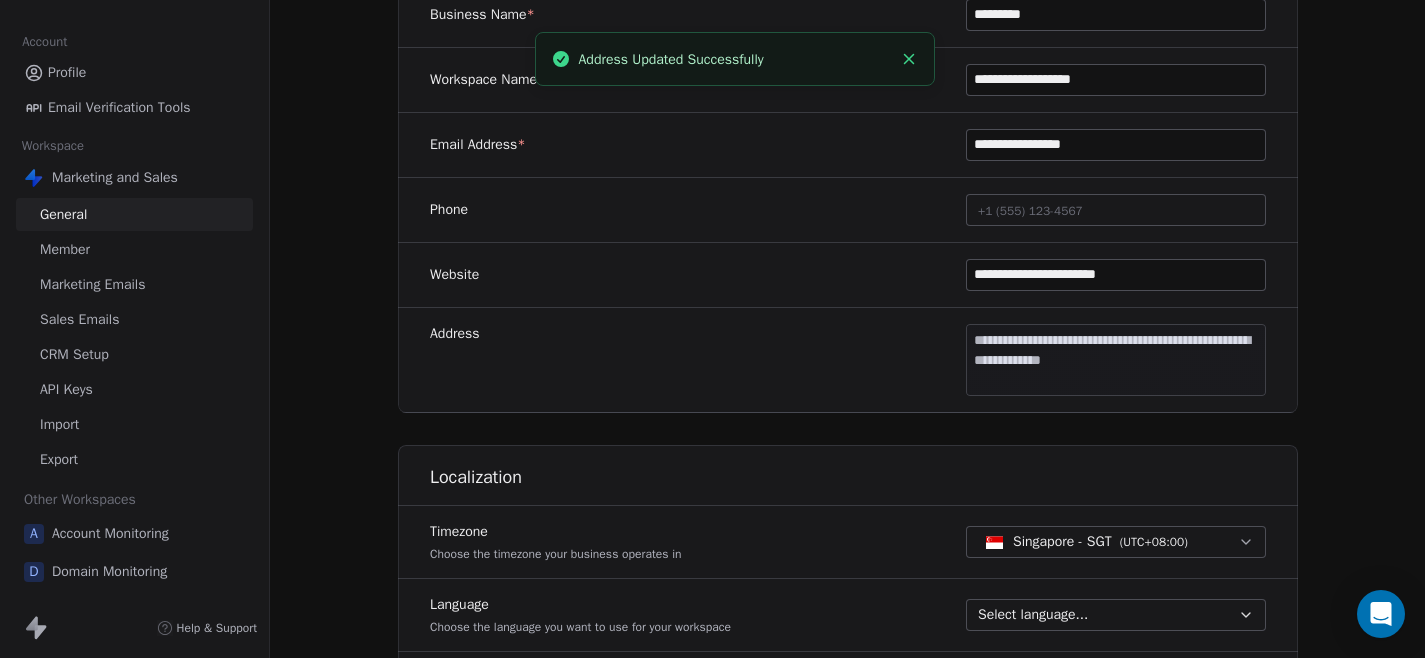 click on "**********" at bounding box center [847, 457] 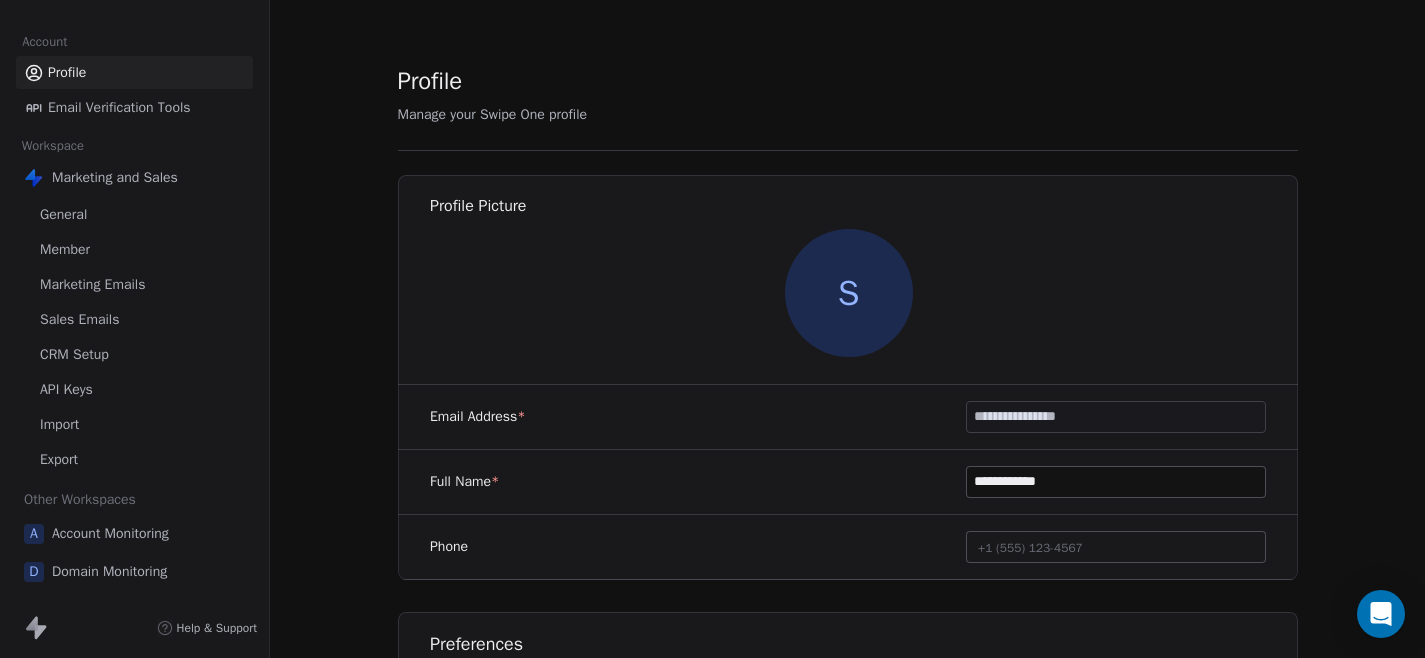 click on "Profile" at bounding box center (134, 72) 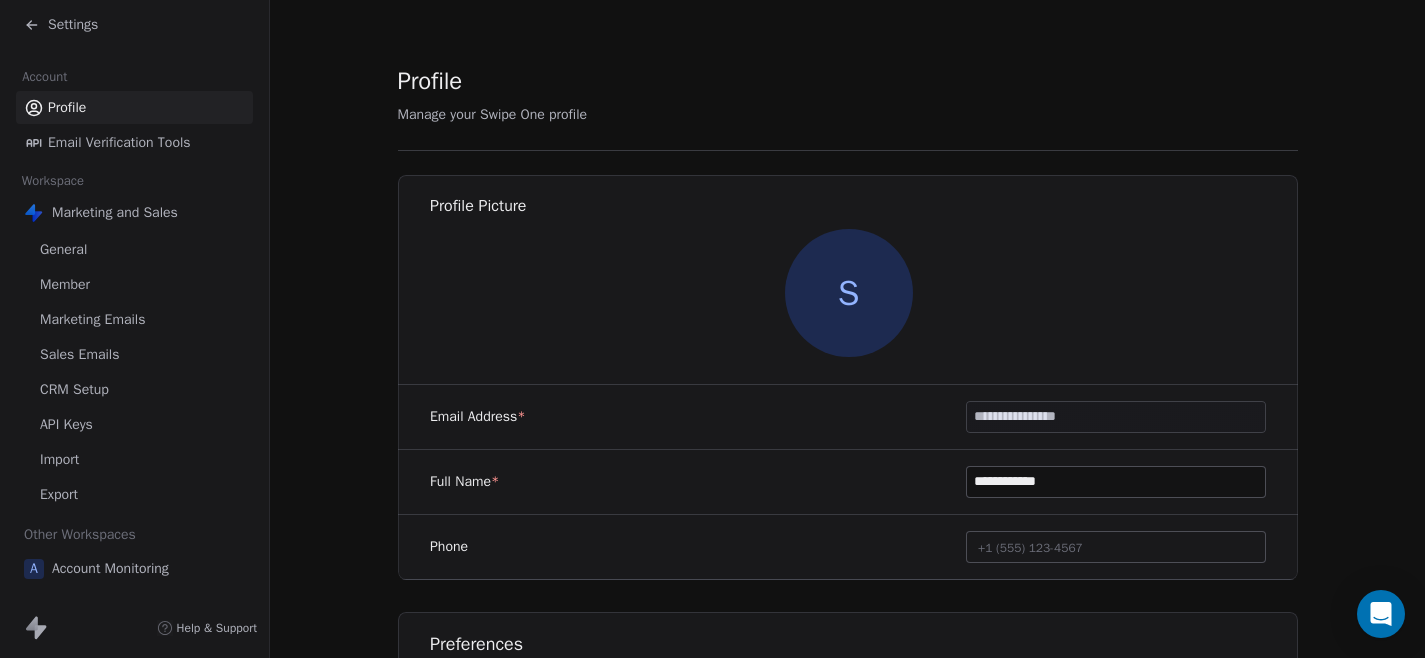 scroll, scrollTop: 0, scrollLeft: 0, axis: both 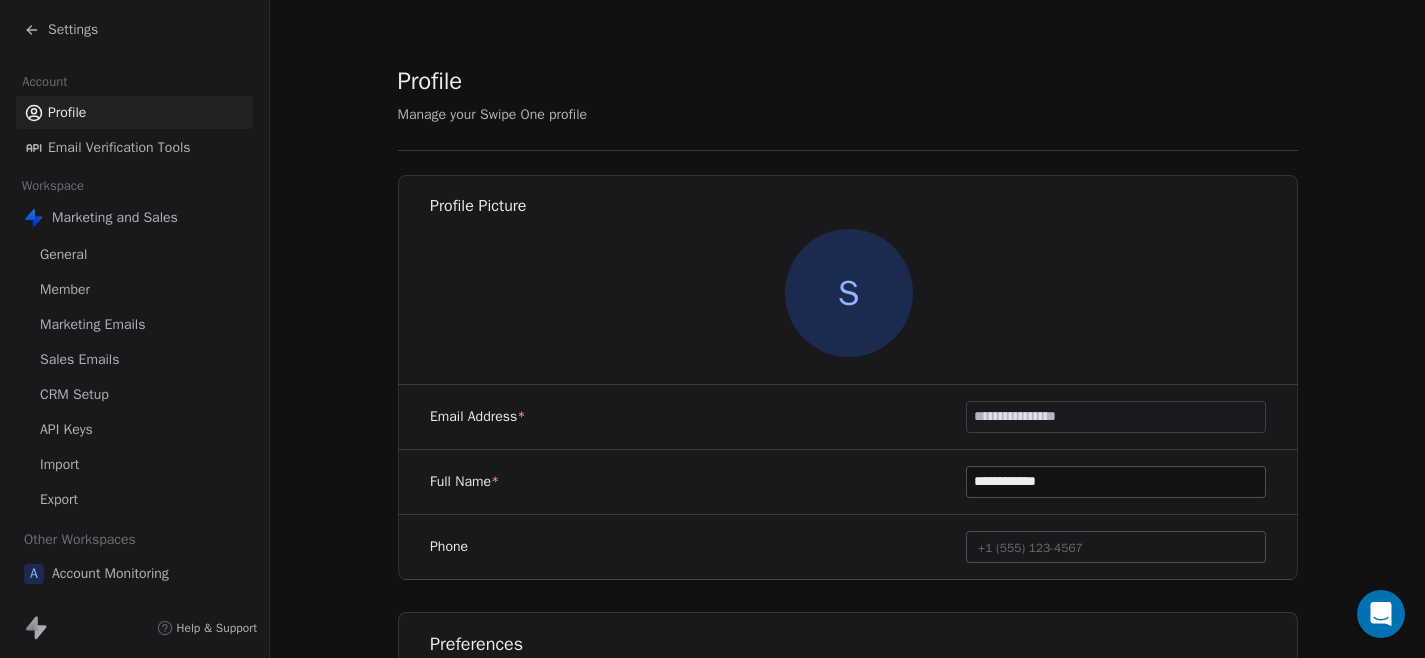 click on "Settings" at bounding box center [73, 30] 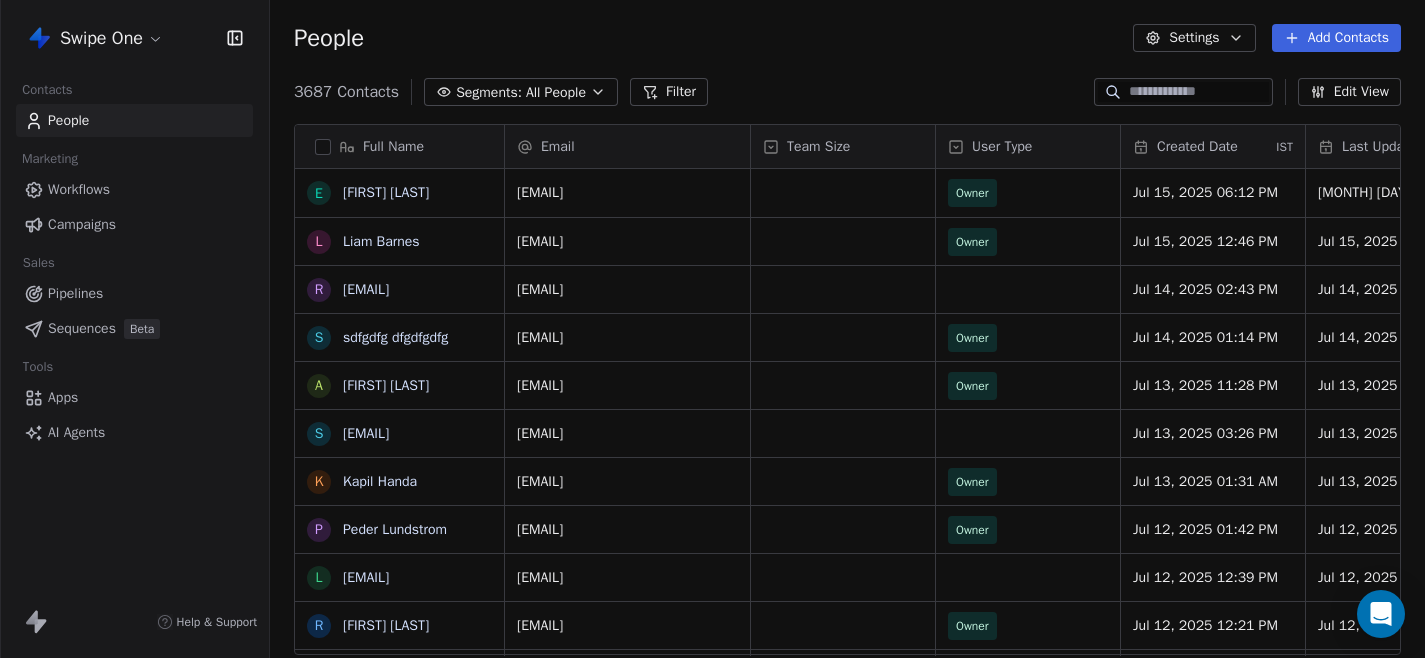 scroll, scrollTop: 1, scrollLeft: 1, axis: both 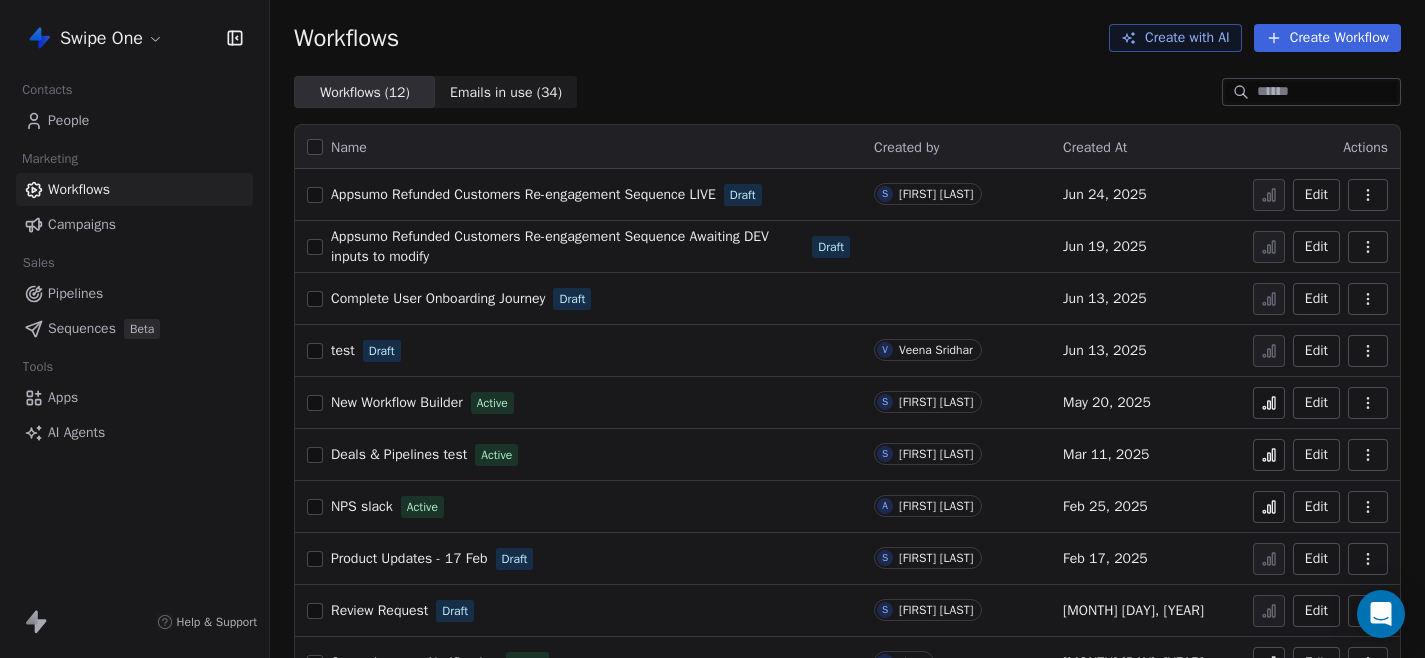 click on "Appsumo Refunded Customers Re-engagement Sequence LIVE" at bounding box center [523, 194] 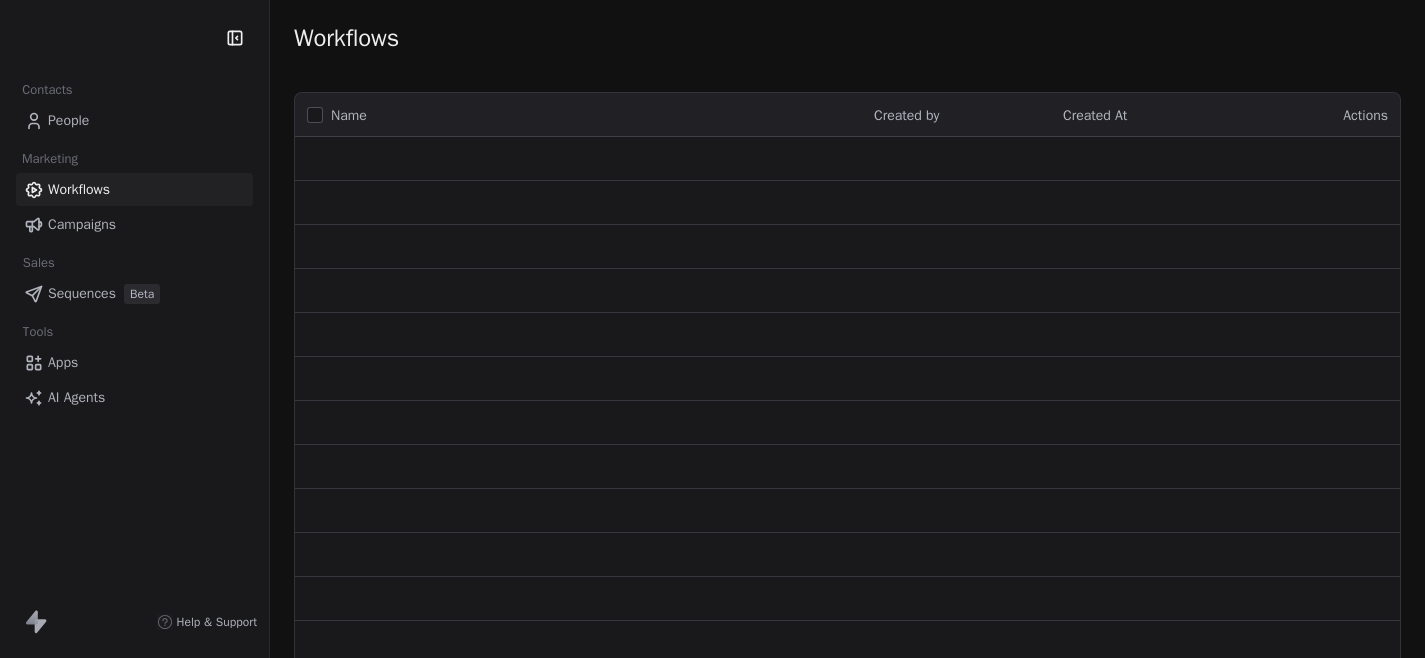 scroll, scrollTop: 0, scrollLeft: 0, axis: both 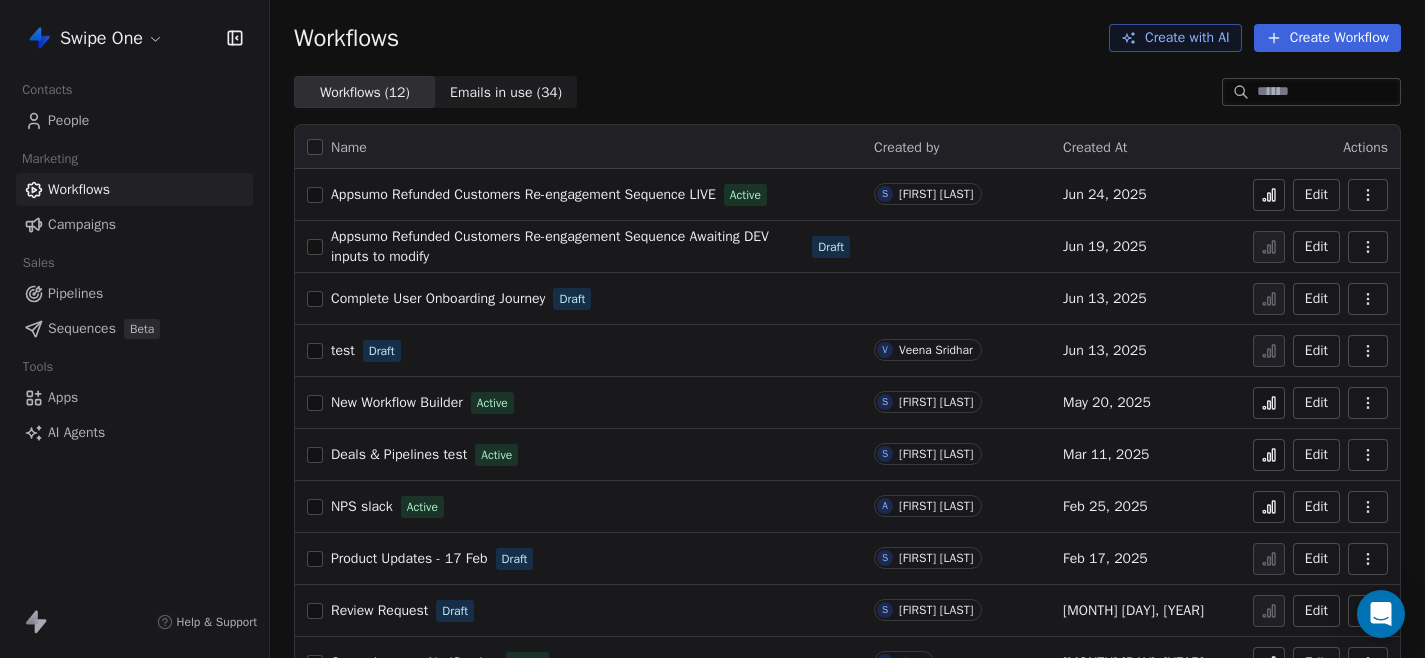 click on "Swipe One Contacts People Marketing Workflows Campaigns Sales Pipelines Sequences Beta Tools Apps AI Agents Help & Support Workflows  Create with AI  Create Workflow Workflows ( 12 ) Workflows ( 12 ) Emails in use ( 34 ) Emails in use ( 34 ) Name Created by Created At Actions Appsumo Refunded Customers Re-engagement Sequence LIVE Active S Siddarth Sai Jun 24, 2025 Edit Appsumo Refunded Customers Re-engagement Sequence Awaiting DEV inputs to modify Draft Jun 19, 2025 Edit Complete User Onboarding Journey Draft Jun 13, 2025 Edit test Draft V Veena Sridhar Jun 13, 2025 Edit New Workflow Builder Active S Swaminathan Ganesan May 20, 2025 Edit Deals & Pipelines test Active S Swaminathan Ganesan Mar 11, 2025 Edit NPS slack Active A Adithya Santhosh Feb 25, 2025 Edit Product Updates - 17 Feb Draft S Swaminathan Ganesan Feb 17, 2025 Edit Review Request Draft S Swaminathan Ganesan Jan 21, 2025 Edit Campaign start Notification Active    vinay Jan 21, 2025 Edit Notify Erroneous Agent Conversation Active R Jan 16, 2025" at bounding box center [712, 329] 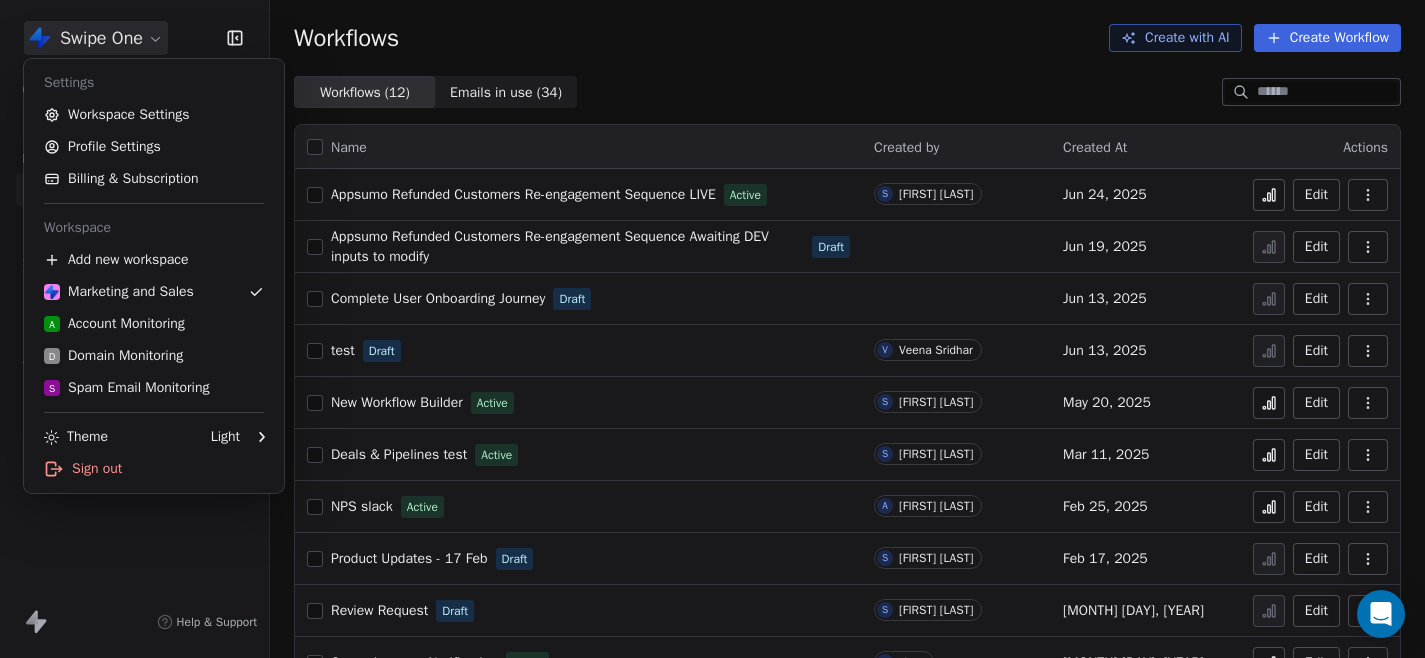 drag, startPoint x: 142, startPoint y: 463, endPoint x: 172, endPoint y: 579, distance: 119.81653 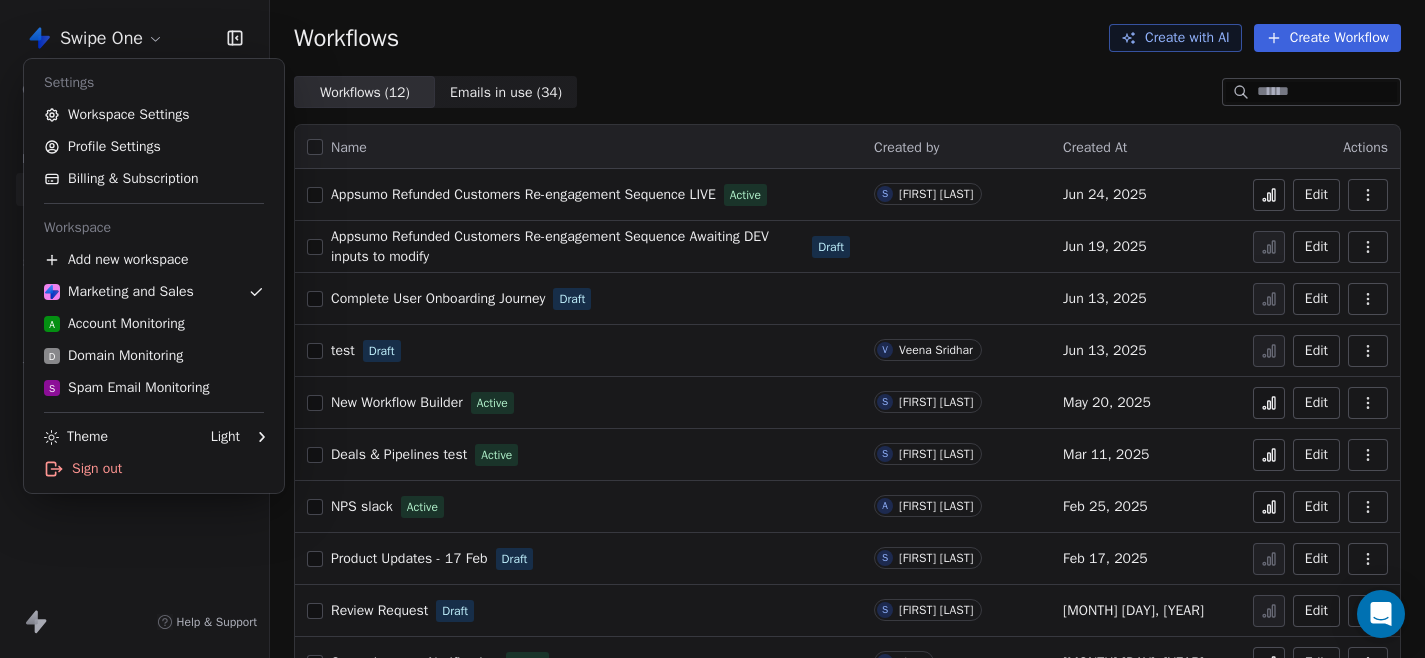 click on "Swipe One Contacts People Marketing Workflows Campaigns Sales Pipelines Sequences Beta Tools Apps AI Agents Help & Support Workflows  Create with AI  Create Workflow Workflows ( 12 ) Workflows ( 12 ) Emails in use ( 34 ) Emails in use ( 34 ) Name Created by Created At Actions Appsumo Refunded Customers Re-engagement Sequence LIVE Active S Siddarth Sai Jun 24, 2025 Edit Appsumo Refunded Customers Re-engagement Sequence Awaiting DEV inputs to modify Draft Jun 19, 2025 Edit Complete User Onboarding Journey Draft Jun 13, 2025 Edit test Draft V Veena Sridhar Jun 13, 2025 Edit New Workflow Builder Active S Swaminathan Ganesan May 20, 2025 Edit Deals & Pipelines test Active S Swaminathan Ganesan Mar 11, 2025 Edit NPS slack Active A Adithya Santhosh Feb 25, 2025 Edit Product Updates - 17 Feb Draft S Swaminathan Ganesan Feb 17, 2025 Edit Review Request Draft S Swaminathan Ganesan Jan 21, 2025 Edit Campaign start Notification Active    vinay Jan 21, 2025 Edit Notify Erroneous Agent Conversation Active R Jan 16, 2025" at bounding box center [712, 329] 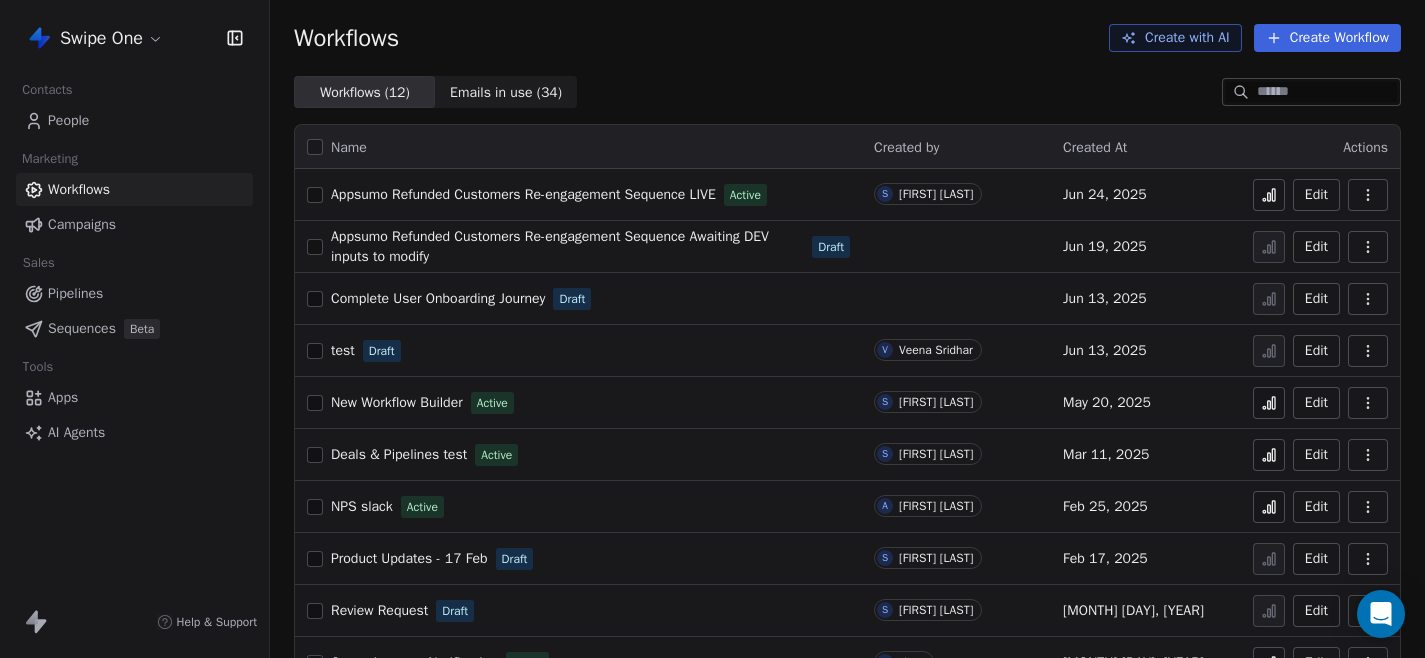 click on "Create Workflow" at bounding box center (1327, 38) 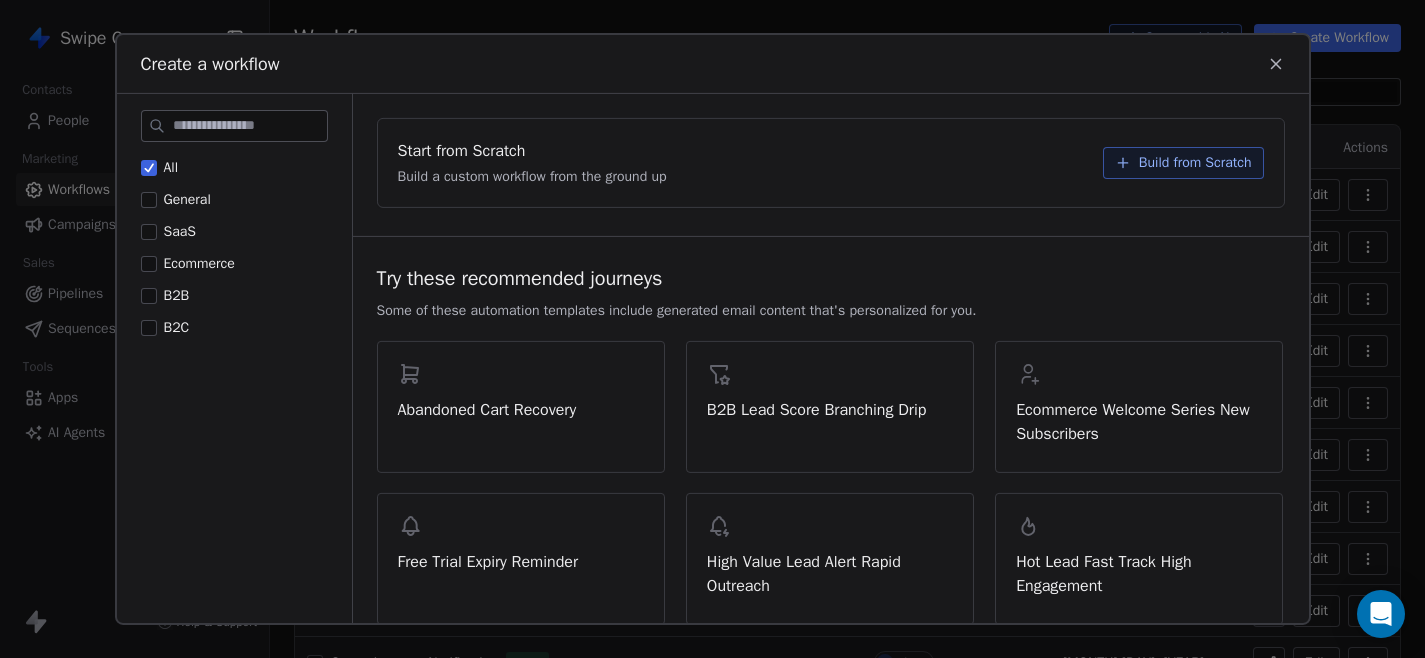 click on "Try these recommended journeys Some of these automation templates include generated email content that's personalized for you." at bounding box center (831, 293) 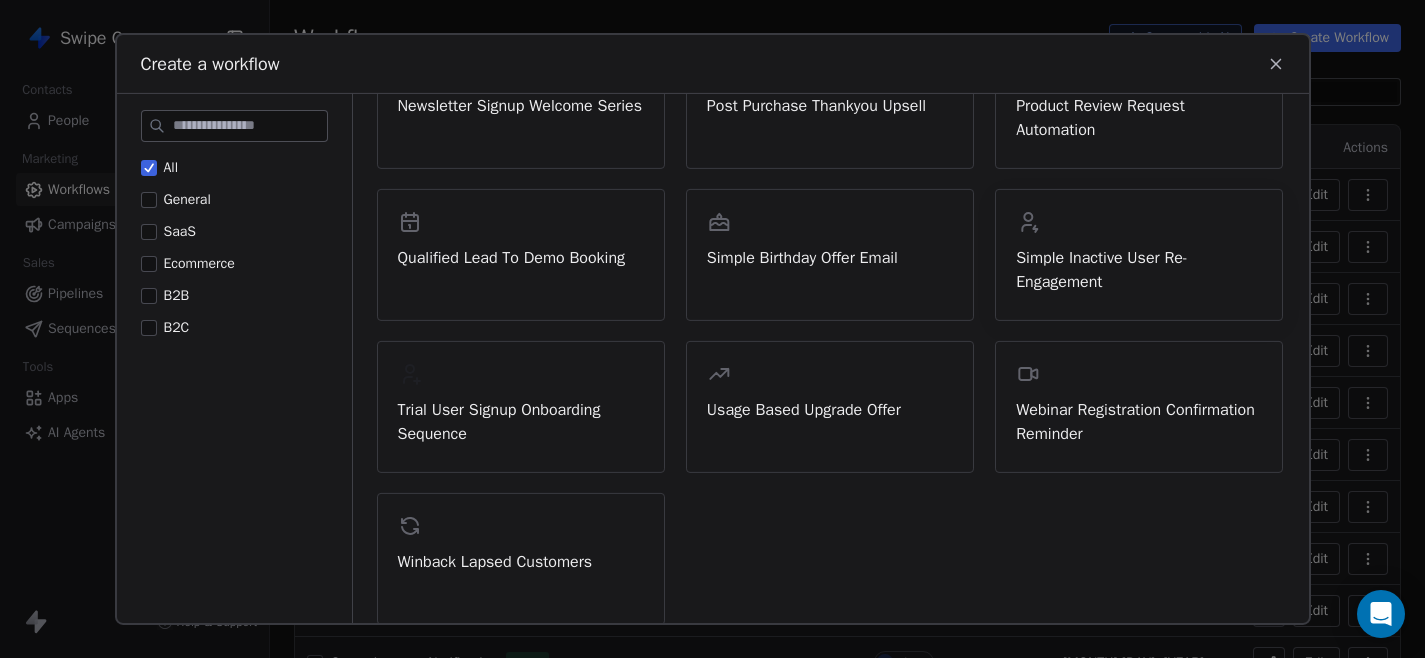 scroll, scrollTop: 779, scrollLeft: 0, axis: vertical 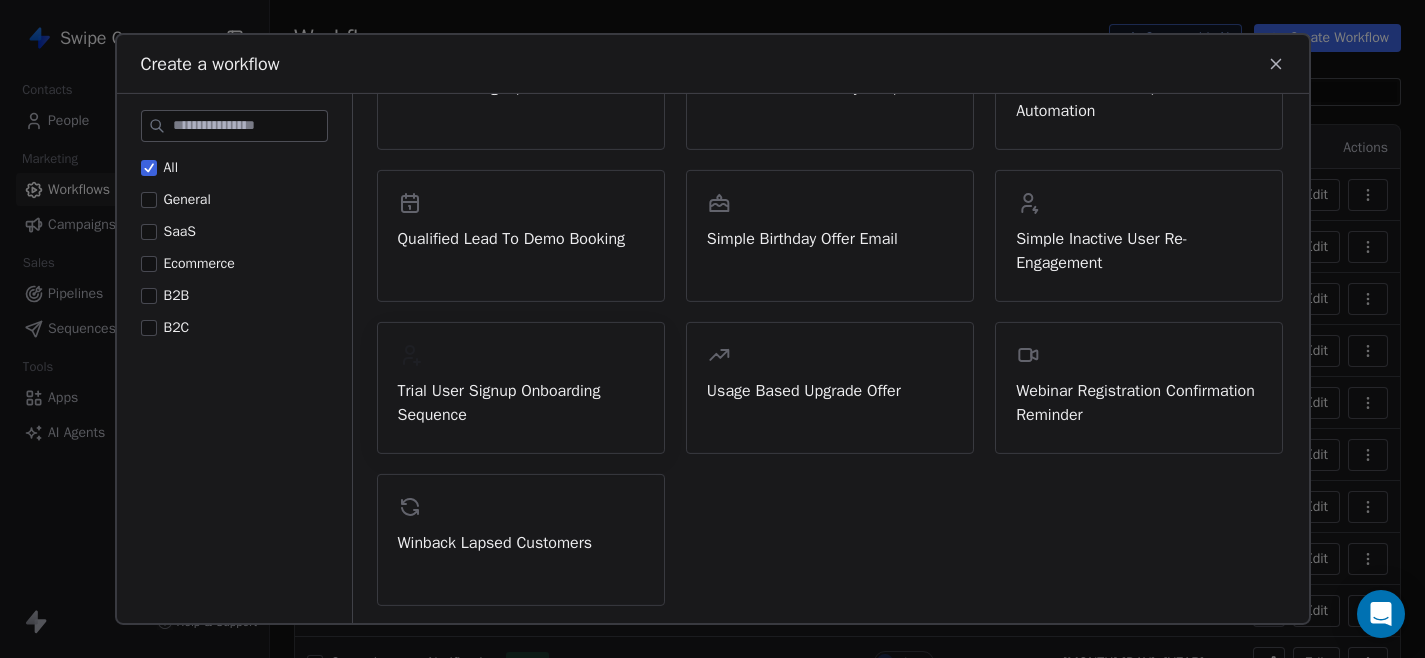 click on "Trial User Signup Onboarding Sequence" at bounding box center [521, 403] 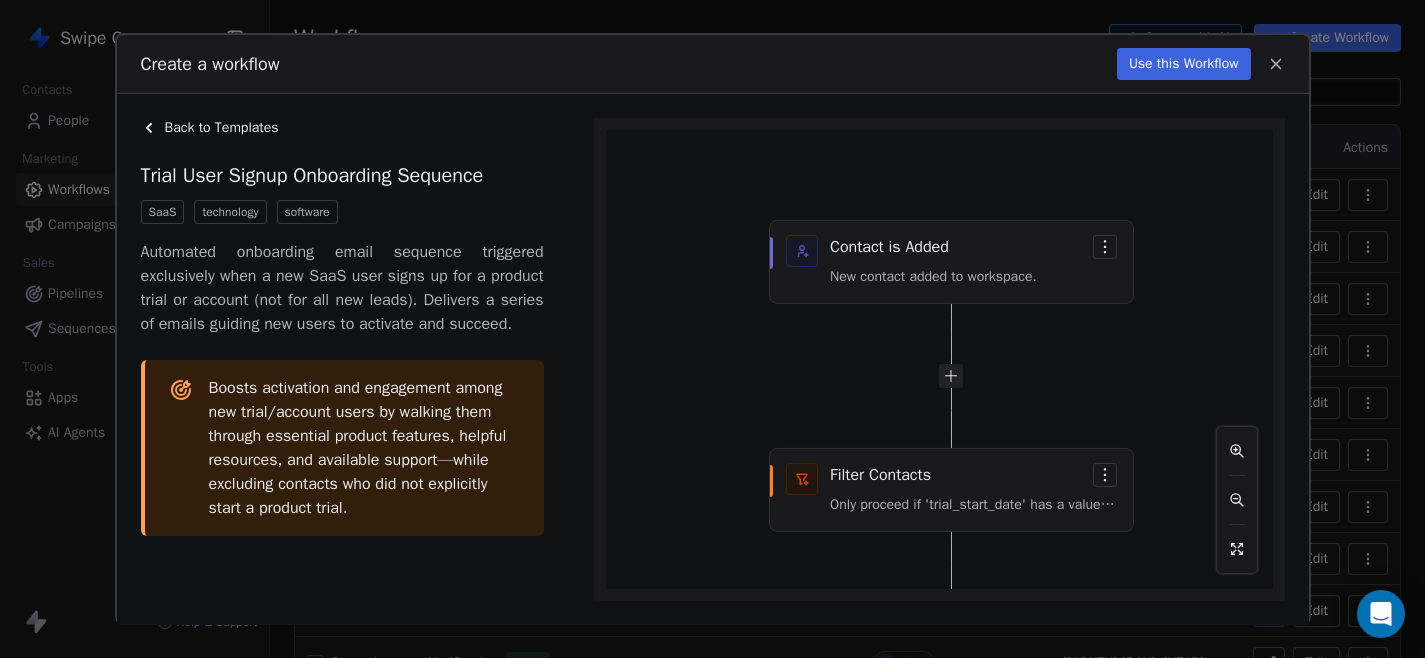 click on "Email Delivered Email Delivered Email Delivered
Contact is Added New contact added to workspace.
Filter Contacts Only proceed if 'trial_start_date' has a value (i.e., real sign up/trial; not just lead magnet).
Send Email Send welcome email to trial user.
Wait (Delay) Wait for 2 days after welcome.
Send Email Send getting started guide.
Wait (Delay) Wait for 3 days after guide.
Send Email Send product tips/support invite. End of Automation" at bounding box center (939, 359) 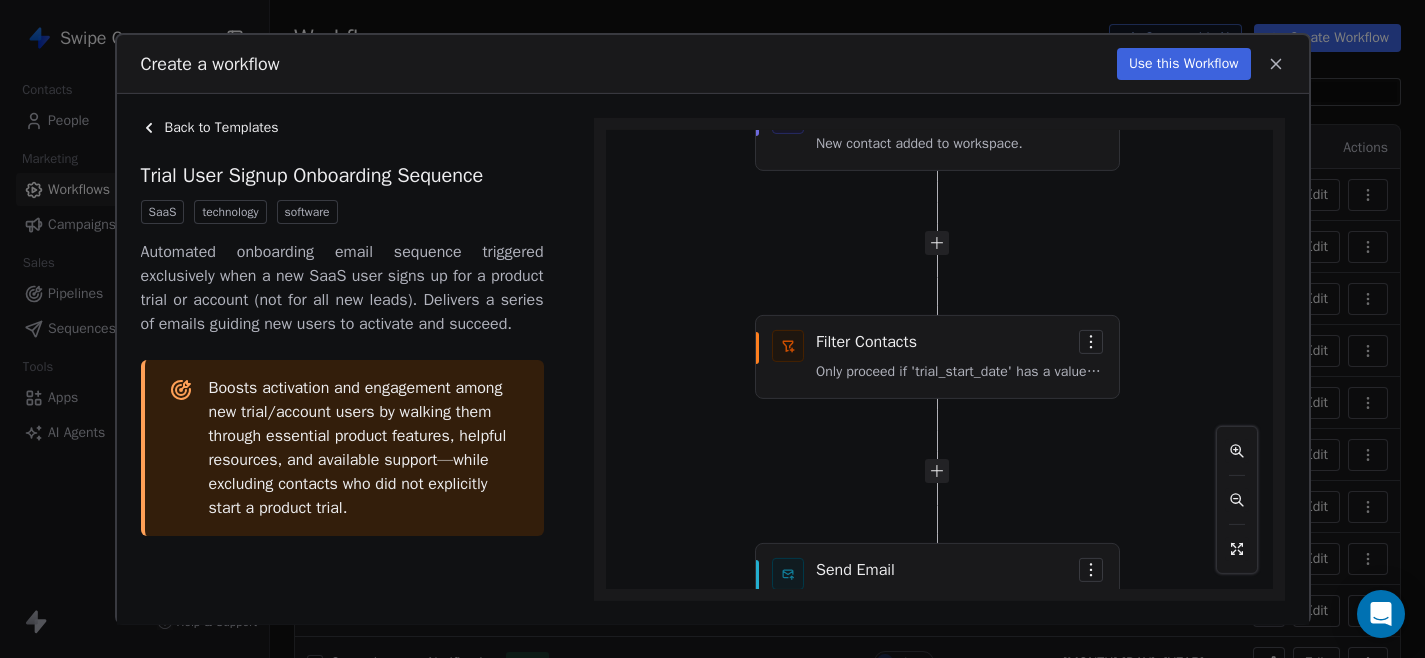 drag, startPoint x: 1188, startPoint y: 401, endPoint x: 1174, endPoint y: 268, distance: 133.73482 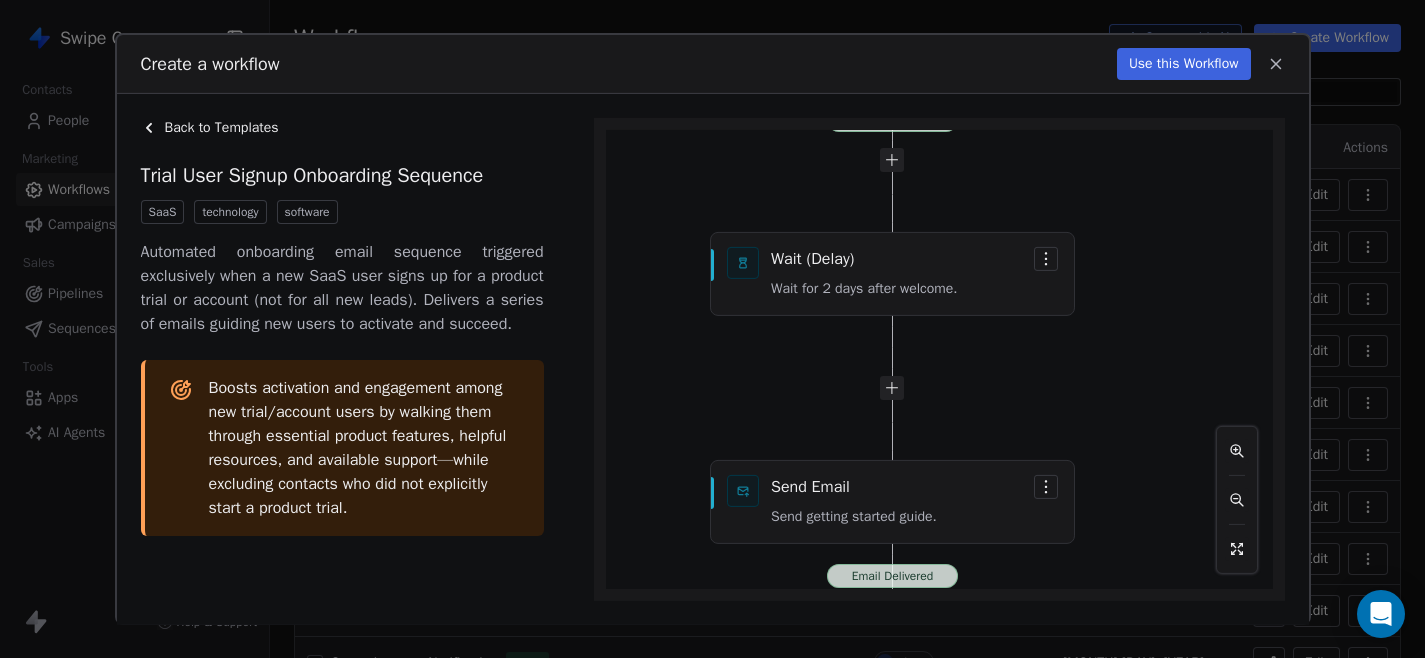 drag, startPoint x: 1202, startPoint y: 469, endPoint x: 1173, endPoint y: 224, distance: 246.71036 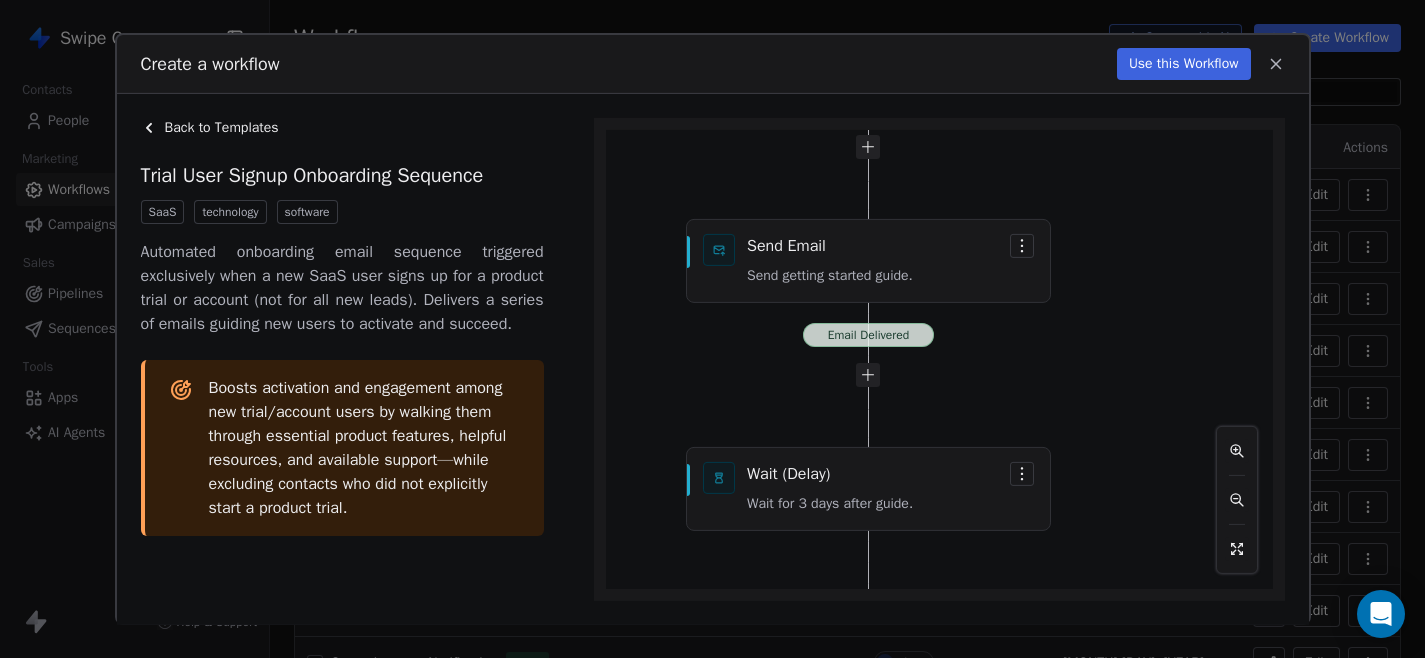 drag, startPoint x: 1205, startPoint y: 479, endPoint x: 1180, endPoint y: 221, distance: 259.2084 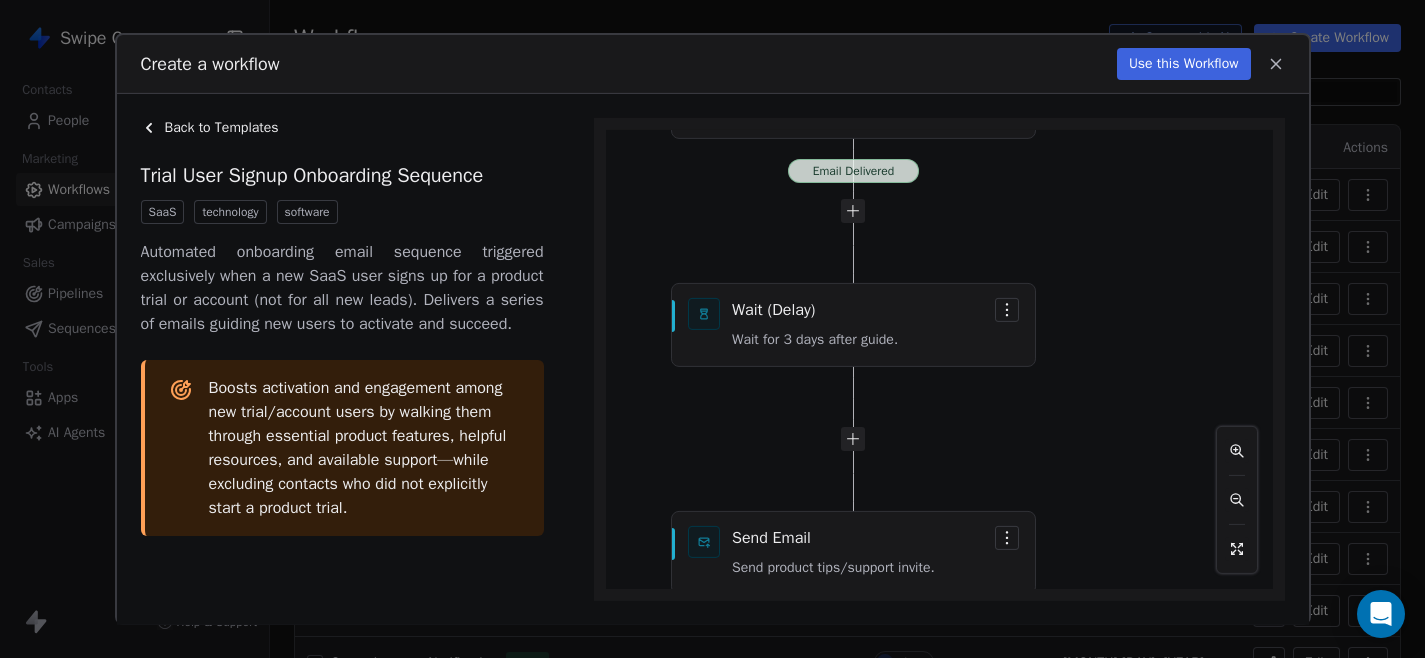 drag, startPoint x: 1188, startPoint y: 450, endPoint x: 1164, endPoint y: 180, distance: 271.06458 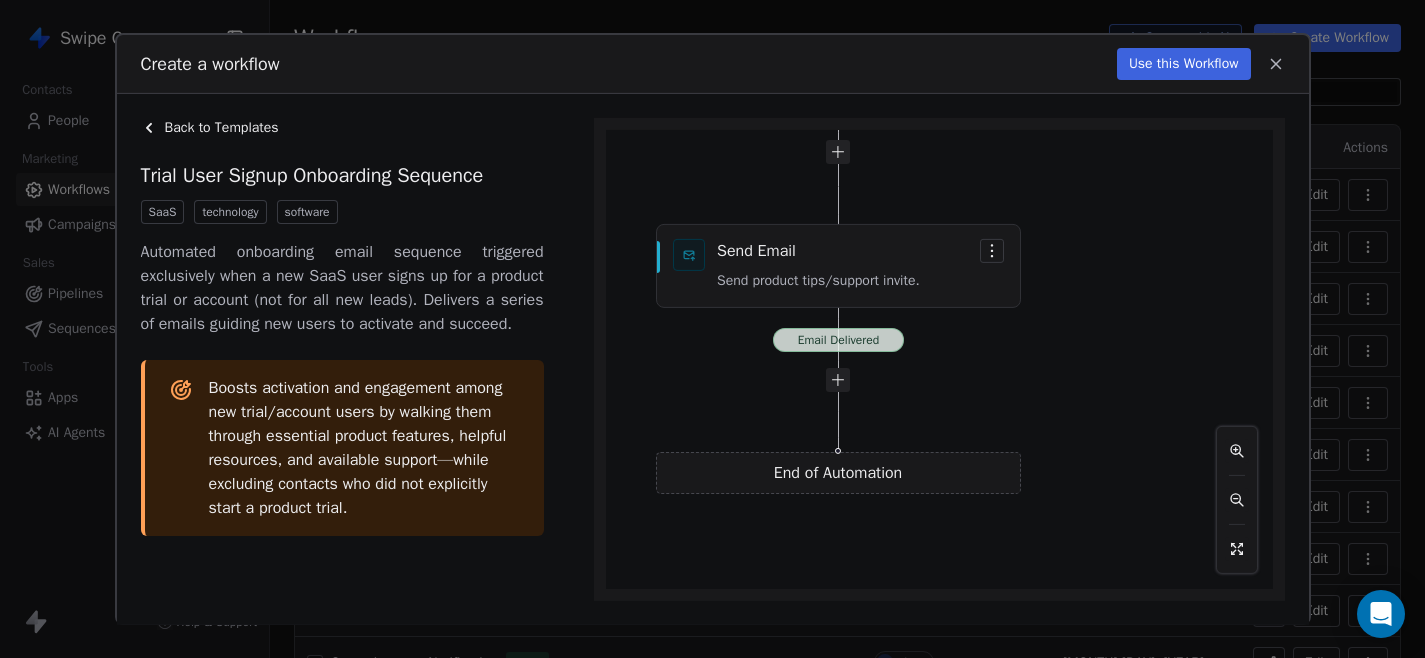 drag, startPoint x: 1171, startPoint y: 426, endPoint x: 1168, endPoint y: 271, distance: 155.02902 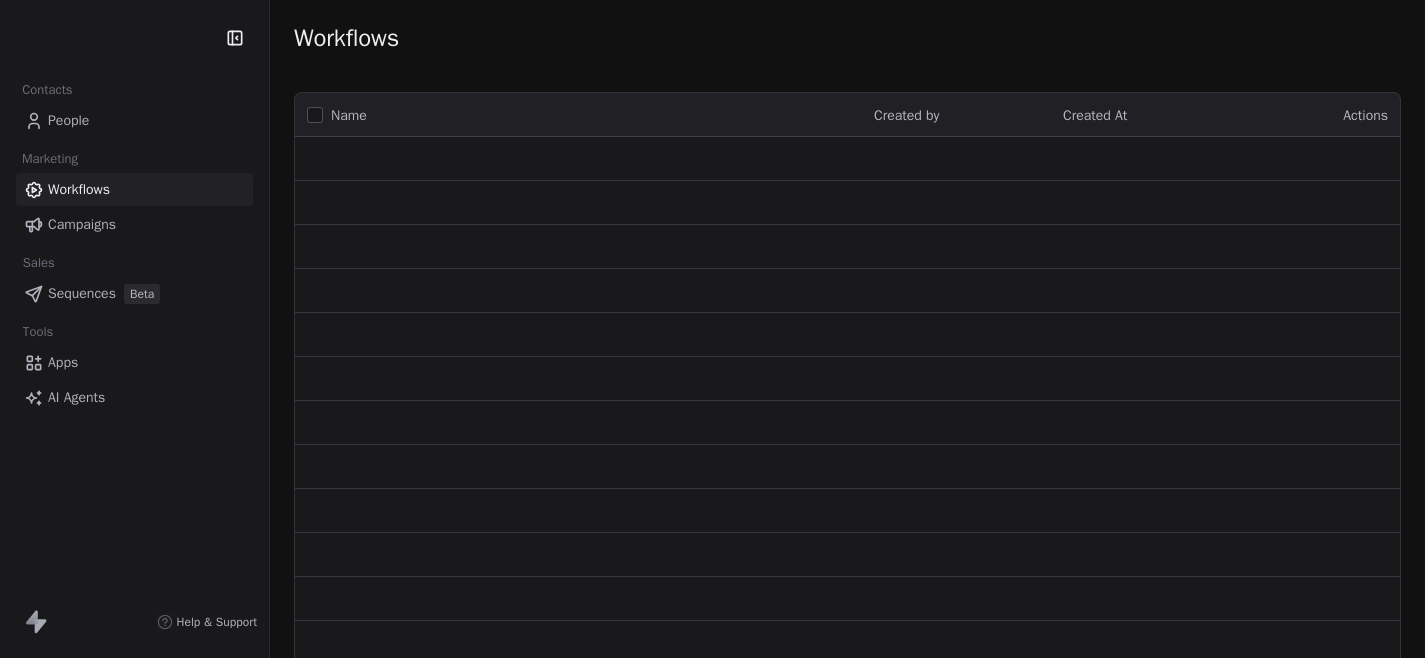 scroll, scrollTop: 0, scrollLeft: 0, axis: both 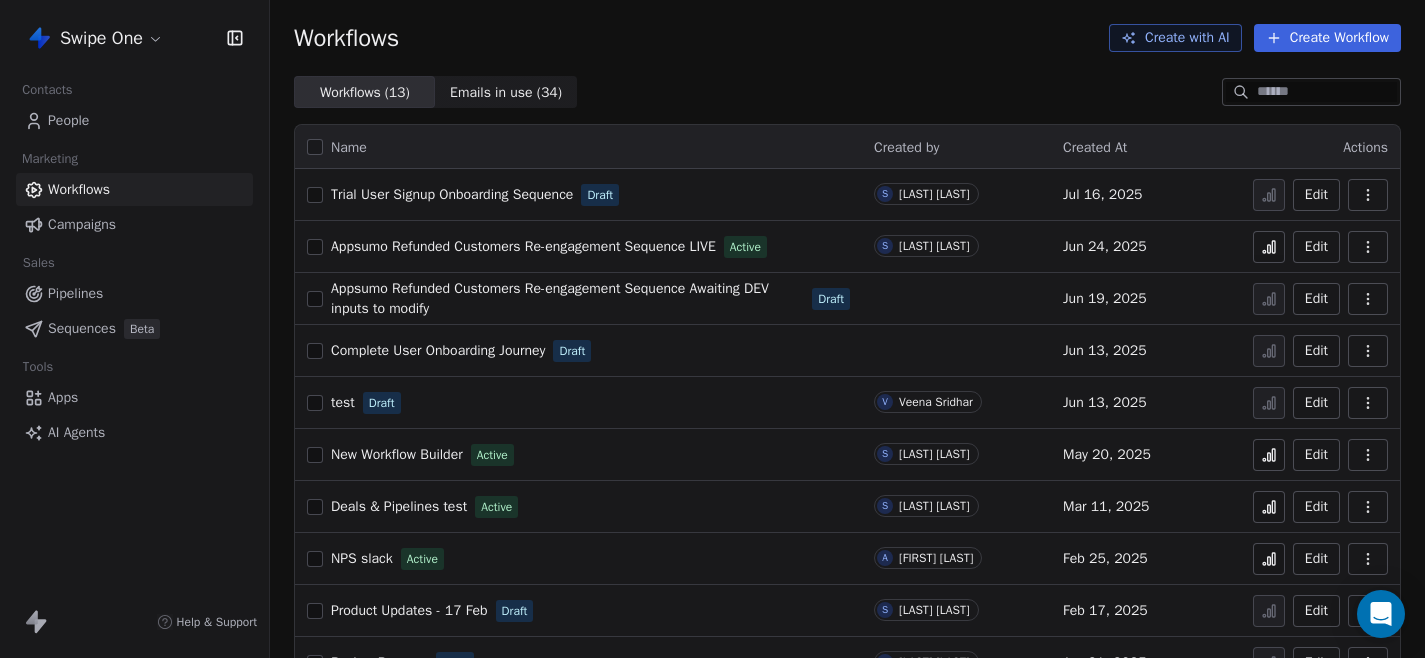 click on "Name Created by Created At Actions Trial User Signup Onboarding Sequence Draft S Siddarth Sai Jul 16, 2025 Edit Appsumo Refunded Customers Re-engagement Sequence LIVE Active S Siddarth Sai Jun 24, 2025 Edit Appsumo Refunded Customers Re-engagement Sequence Awaiting DEV inputs to modify Draft Jun 19, 2025 Edit Complete User Onboarding Journey Draft Jun 13, 2025 Edit test Draft V Veena Sridhar Jun 13, 2025 Edit New Workflow Builder Active S Swaminathan Ganesan May 20, 2025 Edit Deals & Pipelines test Active S Swaminathan Ganesan Mar 11, 2025 Edit NPS slack Active A Adithya Santhosh Feb 25, 2025 Edit Product Updates - 17 Feb Draft S Swaminathan Ganesan Feb 17, 2025 Edit Review Request Draft S Swaminathan Ganesan Jan 21, 2025 Edit Campaign start Notification Active    vinay Jan 21, 2025 Edit Notify Erroneous Agent Conversation Active R Ram Subramanian Jan 16, 2025 Edit Onboarding Sequence Active S Swaminathan Ganesan Jan 12, 2025 Edit" at bounding box center (847, 485) 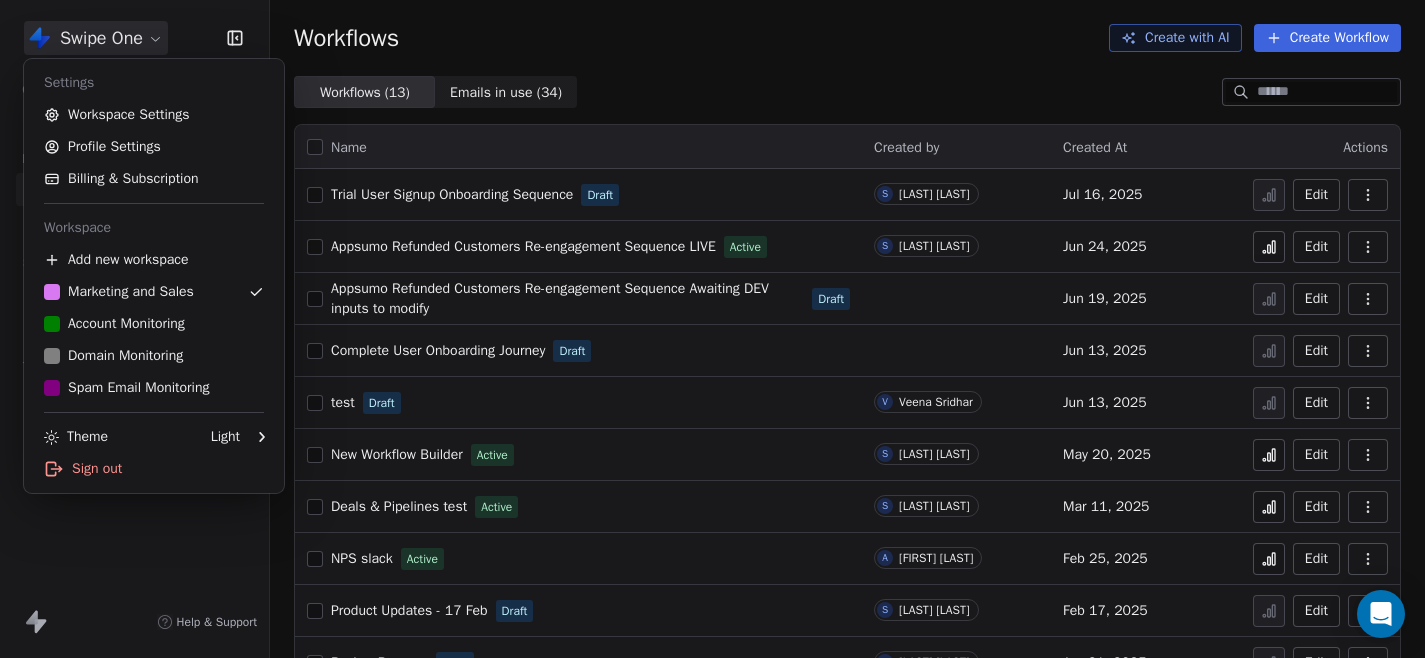 click on "Swipe One Contacts People Marketing Workflows Campaigns Sales Pipelines Sequences Beta Tools Apps AI Agents Help & Support Workflows  Create with AI  Create Workflow Workflows ( 13 ) Workflows ( 13 ) Emails in use ( 34 ) Emails in use ( 34 ) Name Created by Created At Actions Trial User Signup Onboarding Sequence Draft S Siddarth Sai Jul 16, 2025 Edit Appsumo Refunded Customers Re-engagement Sequence LIVE Active S Siddarth Sai Jun 24, 2025 Edit Appsumo Refunded Customers Re-engagement Sequence Awaiting DEV inputs to modify Draft Jun 19, 2025 Edit Complete User Onboarding Journey Draft Jun 13, 2025 Edit test Draft V Veena Sridhar Jun 13, 2025 Edit New Workflow Builder Active S Swaminathan Ganesan May 20, 2025 Edit Deals & Pipelines test Active S Swaminathan Ganesan Mar 11, 2025 Edit NPS slack Active A Adithya Santhosh Feb 25, 2025 Edit Product Updates - 17 Feb Draft S Swaminathan Ganesan Feb 17, 2025 Edit Review Request Draft S Swaminathan Ganesan Jan 21, 2025 Edit Campaign start Notification Active    vinay" at bounding box center [712, 329] 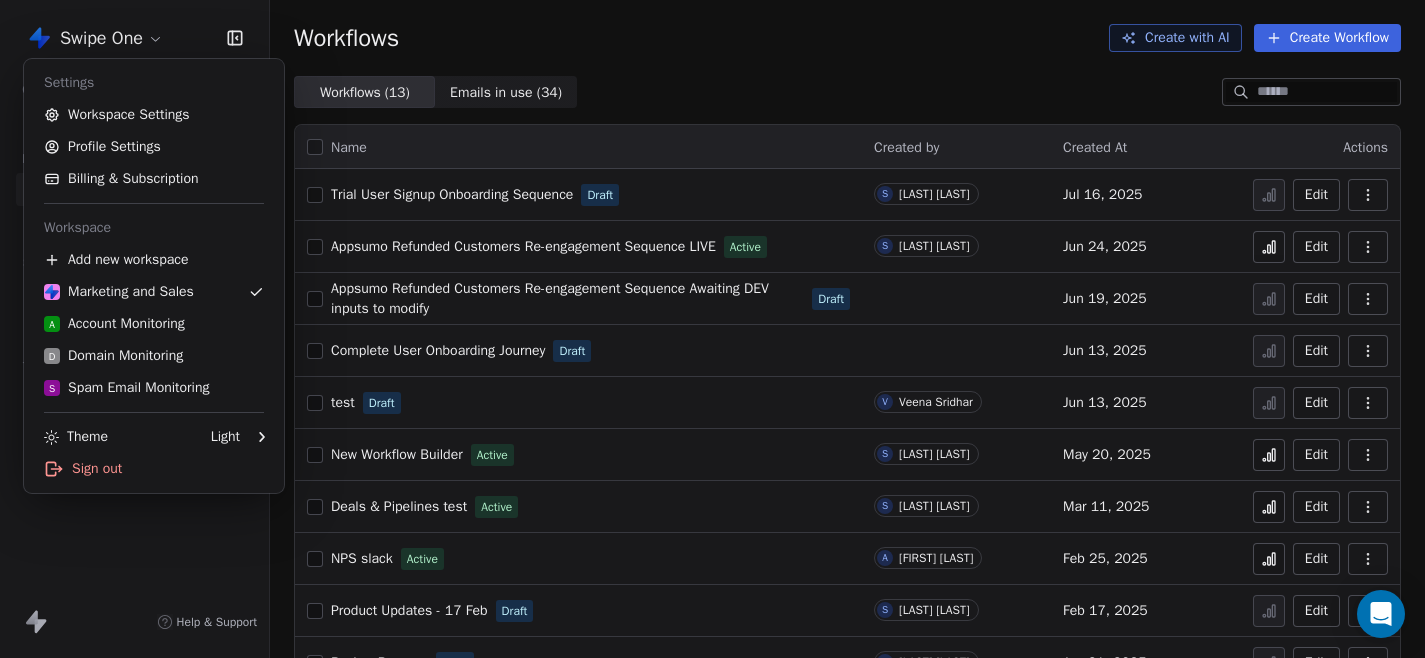 click on "Swipe One Contacts People Marketing Workflows Campaigns Sales Pipelines Sequences Beta Tools Apps AI Agents Help & Support Workflows  Create with AI  Create Workflow Workflows ( 13 ) Workflows ( 13 ) Emails in use ( 34 ) Emails in use ( 34 ) Name Created by Created At Actions Trial User Signup Onboarding Sequence Draft S Siddarth Sai Jul 16, 2025 Edit Appsumo Refunded Customers Re-engagement Sequence LIVE Active S Siddarth Sai Jun 24, 2025 Edit Appsumo Refunded Customers Re-engagement Sequence Awaiting DEV inputs to modify Draft Jun 19, 2025 Edit Complete User Onboarding Journey Draft Jun 13, 2025 Edit test Draft V Veena Sridhar Jun 13, 2025 Edit New Workflow Builder Active S Swaminathan Ganesan May 20, 2025 Edit Deals & Pipelines test Active S Swaminathan Ganesan Mar 11, 2025 Edit NPS slack Active A Adithya Santhosh Feb 25, 2025 Edit Product Updates - 17 Feb Draft S Swaminathan Ganesan Feb 17, 2025 Edit Review Request Draft S Swaminathan Ganesan Jan 21, 2025 Edit Campaign start Notification Active    vinay" at bounding box center [712, 329] 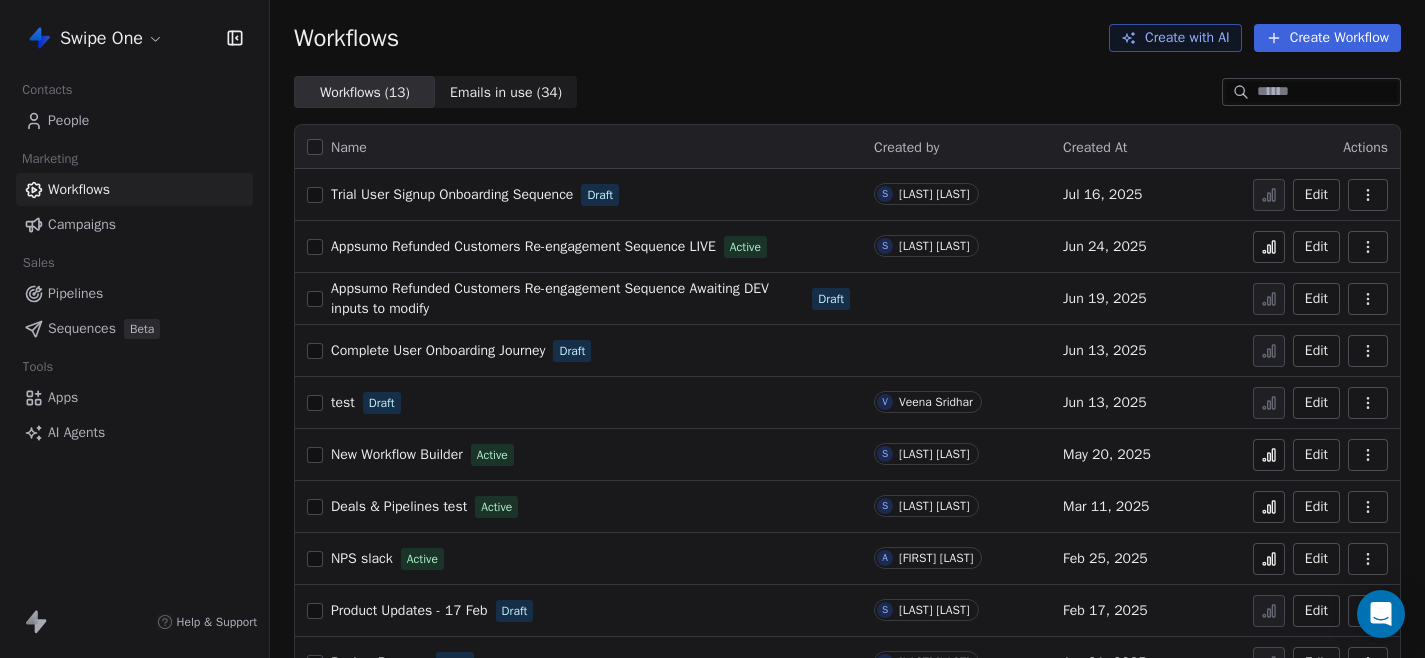 click 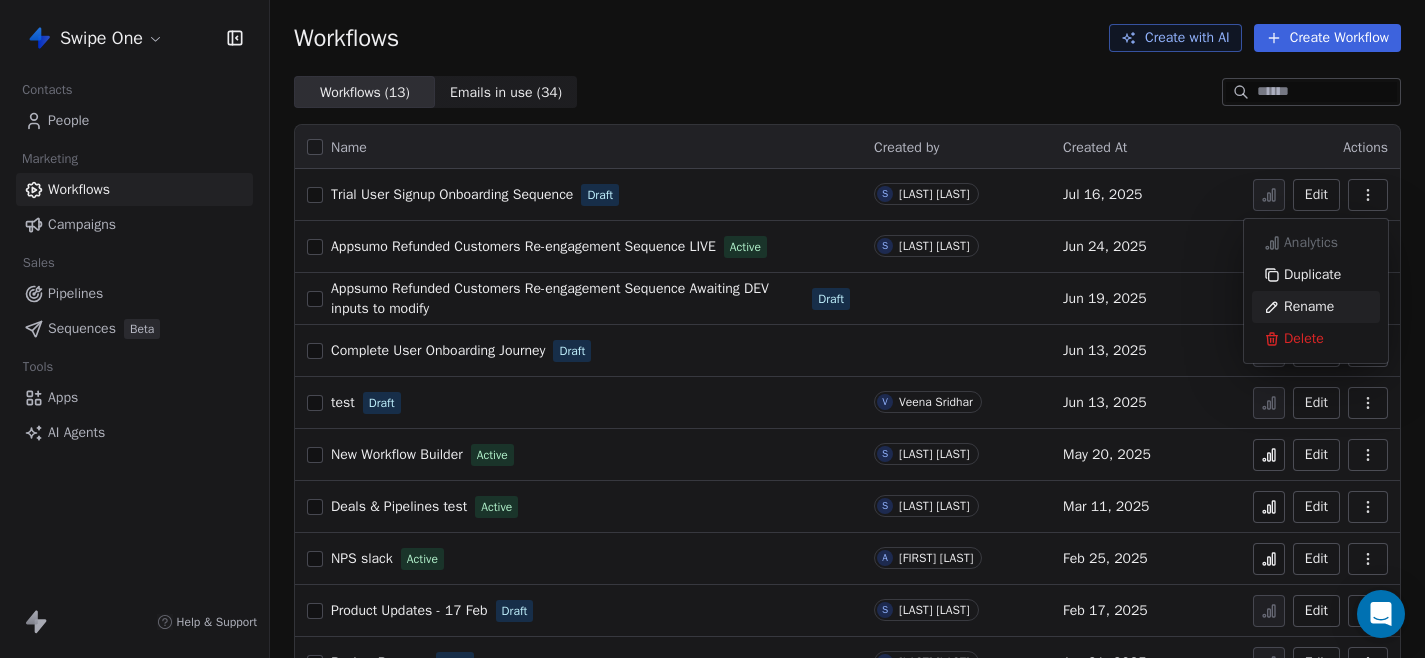 click on "Rename" at bounding box center (1309, 307) 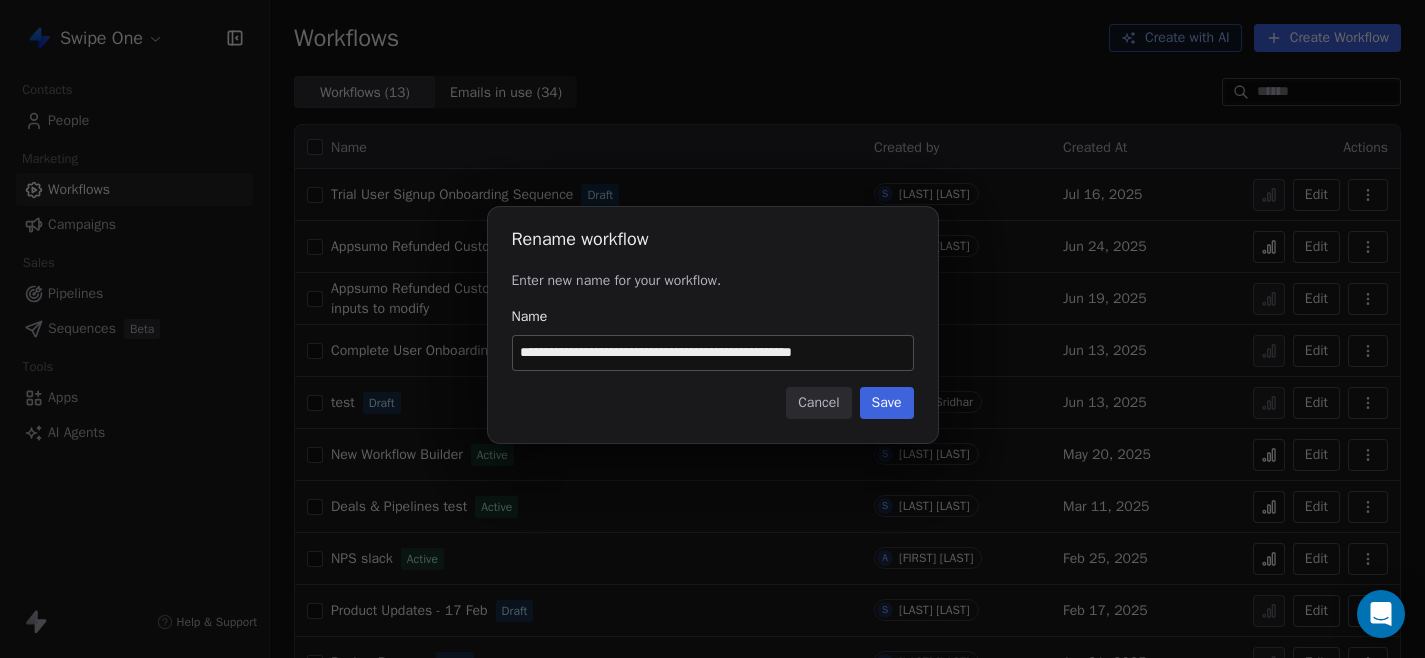 type on "**********" 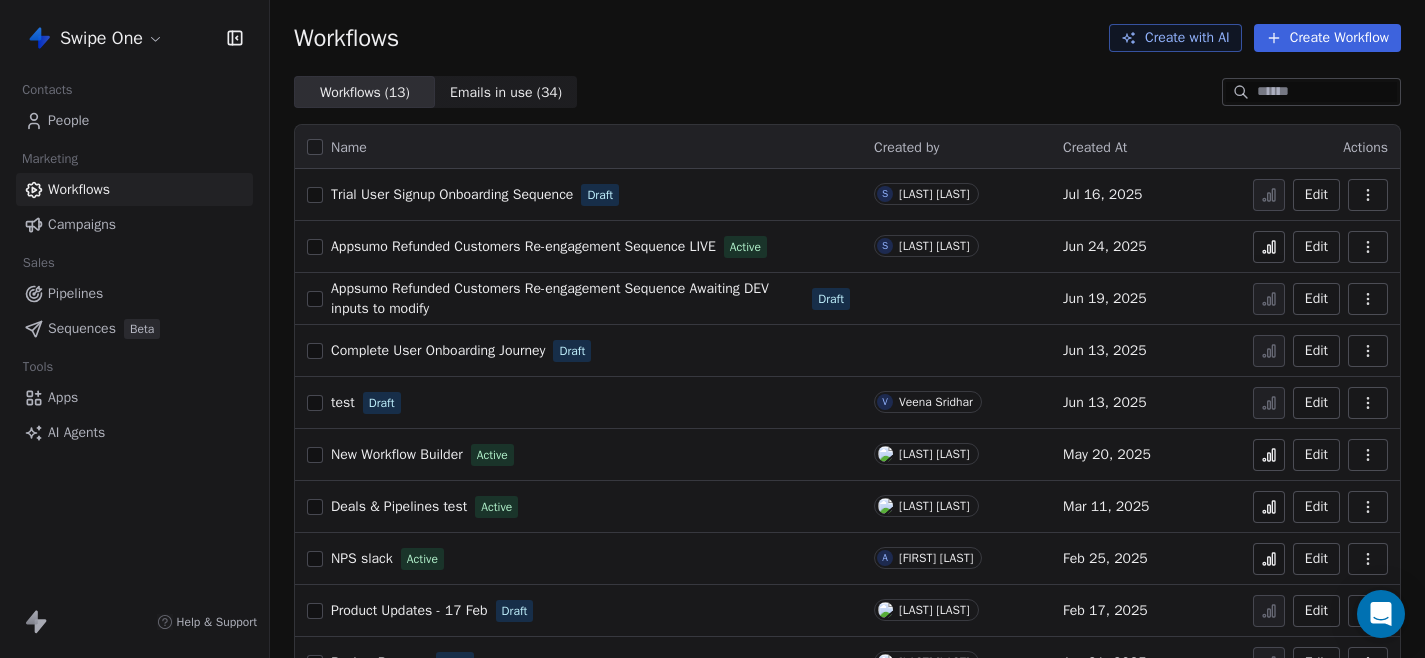 click on "Workflows  Create with AI  Create Workflow" at bounding box center [847, 38] 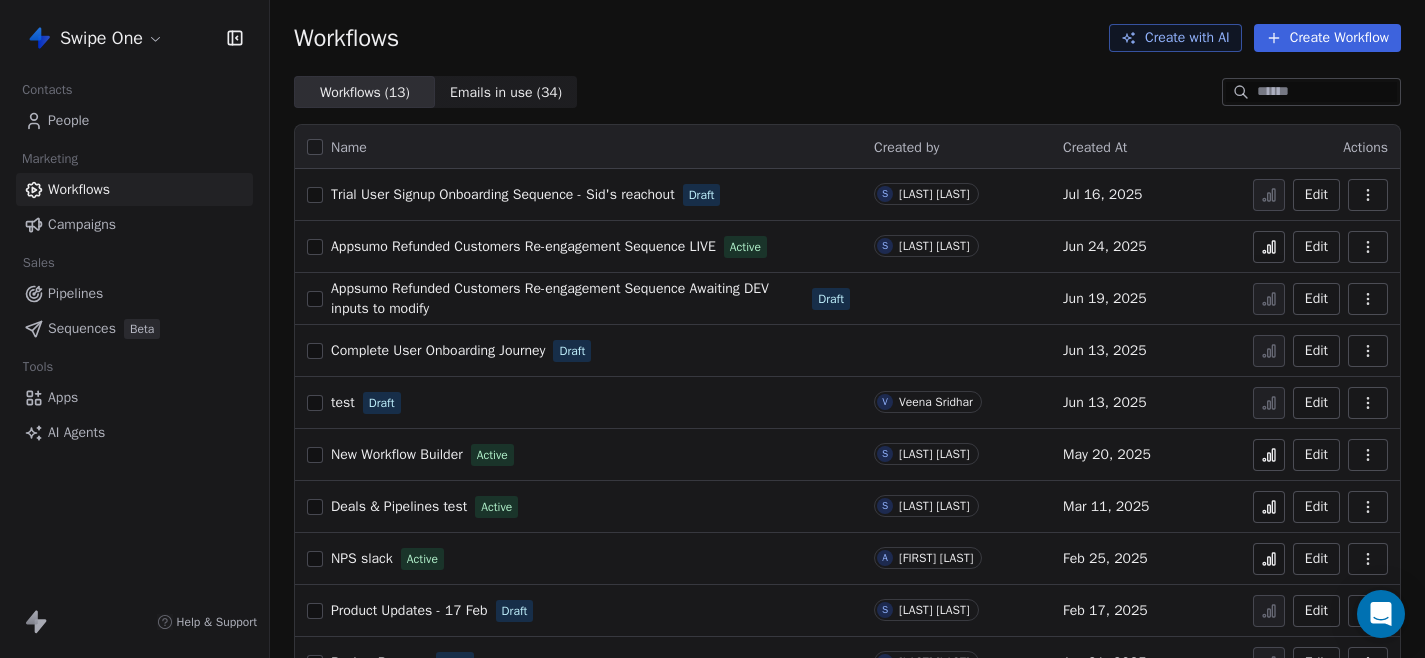 click on "Swipe One Contacts People Marketing Workflows Campaigns Sales Pipelines Sequences Beta Tools Apps AI Agents Help & Support Workflows  Create with AI  Create Workflow Workflows ( 13 ) Workflows ( 13 ) Emails in use ( 34 ) Emails in use ( 34 ) Name Created by Created At Actions Trial User Signup Onboarding Sequence - Sid's reachout Draft S Siddarth Sai Jul 16, 2025 Edit Appsumo Refunded Customers Re-engagement Sequence LIVE Active S Siddarth Sai Jun 24, 2025 Edit Appsumo Refunded Customers Re-engagement Sequence Awaiting DEV inputs to modify Draft Jun 19, 2025 Edit Complete User Onboarding Journey Draft Jun 13, 2025 Edit test Draft V Veena Sridhar Jun 13, 2025 Edit New Workflow Builder Active S Swaminathan Ganesan May 20, 2025 Edit Deals & Pipelines test Active S Swaminathan Ganesan Mar 11, 2025 Edit NPS slack Active A Adithya Santhosh Feb 25, 2025 Edit Product Updates - 17 Feb Draft S Swaminathan Ganesan Feb 17, 2025 Edit Review Request Draft S Swaminathan Ganesan Jan 21, 2025 Edit Active    vinay Edit R S" at bounding box center (712, 329) 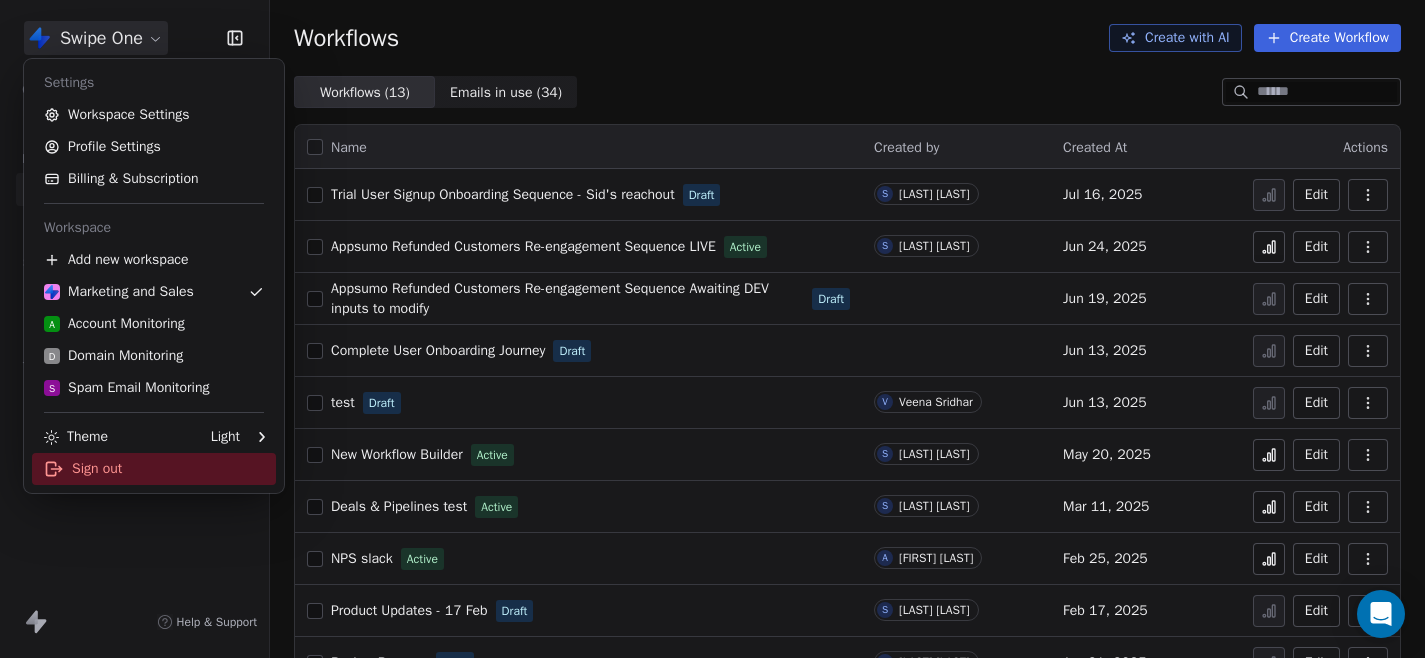 click on "Sign out" at bounding box center [154, 469] 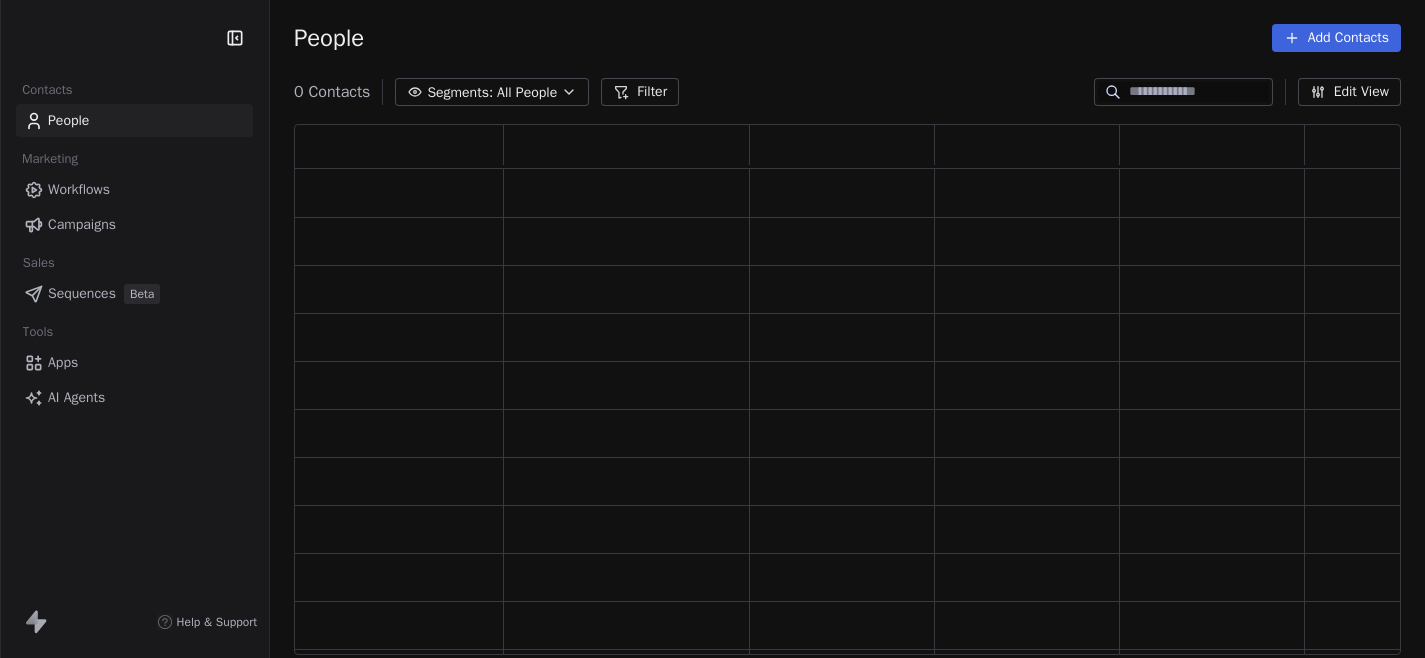 scroll, scrollTop: 0, scrollLeft: 0, axis: both 